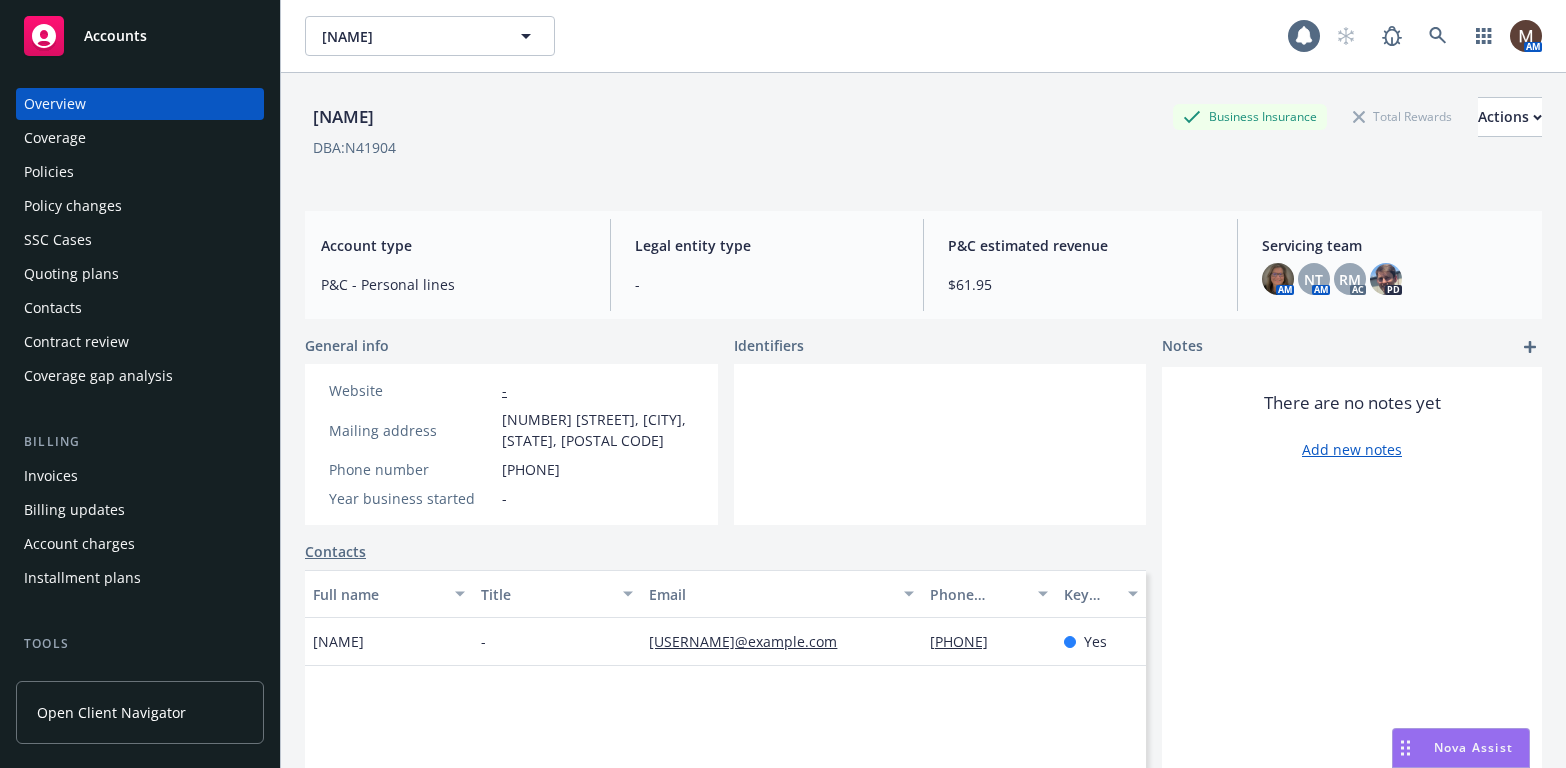 scroll, scrollTop: 0, scrollLeft: 0, axis: both 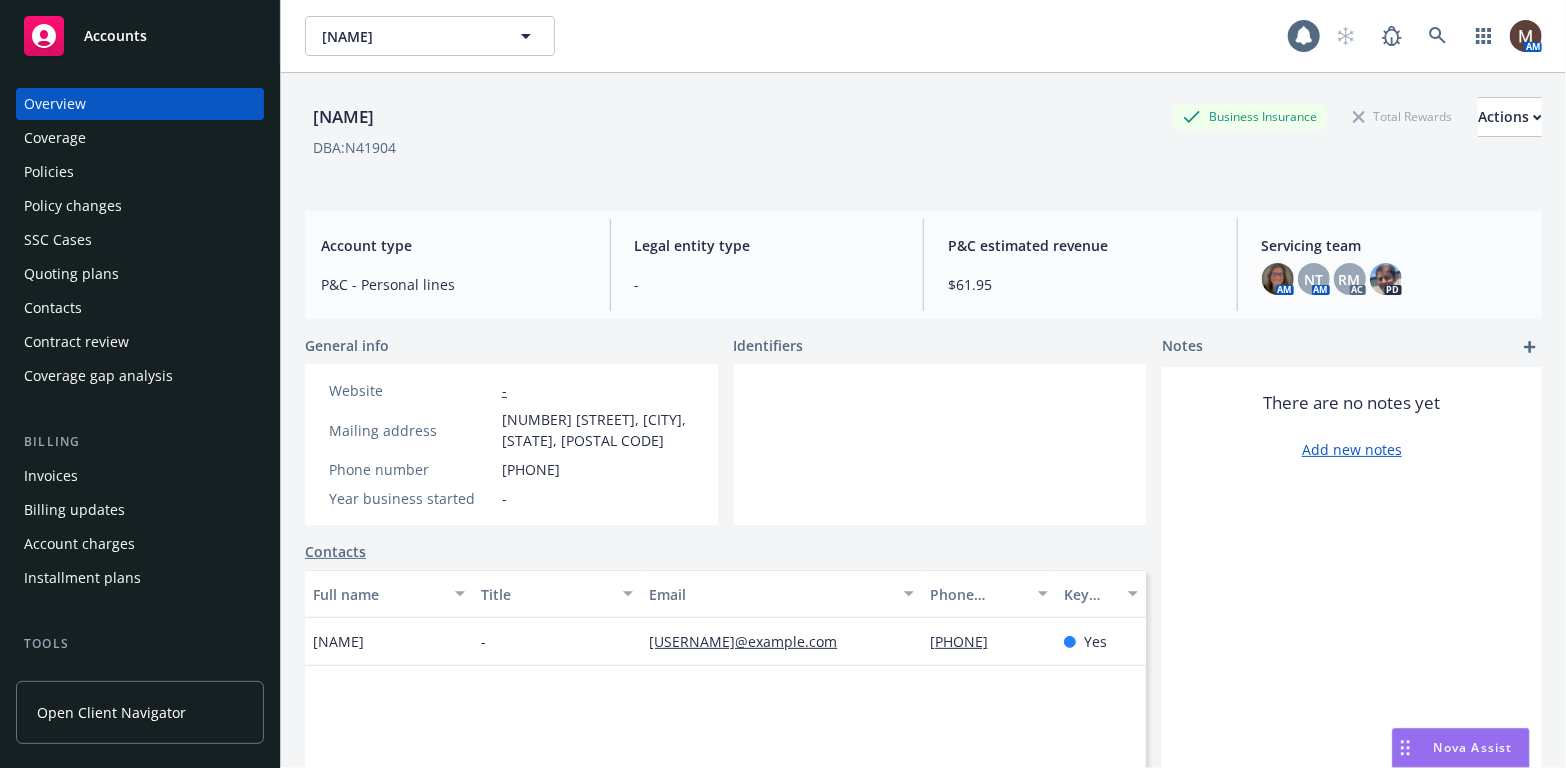 click on "Policies" at bounding box center [49, 172] 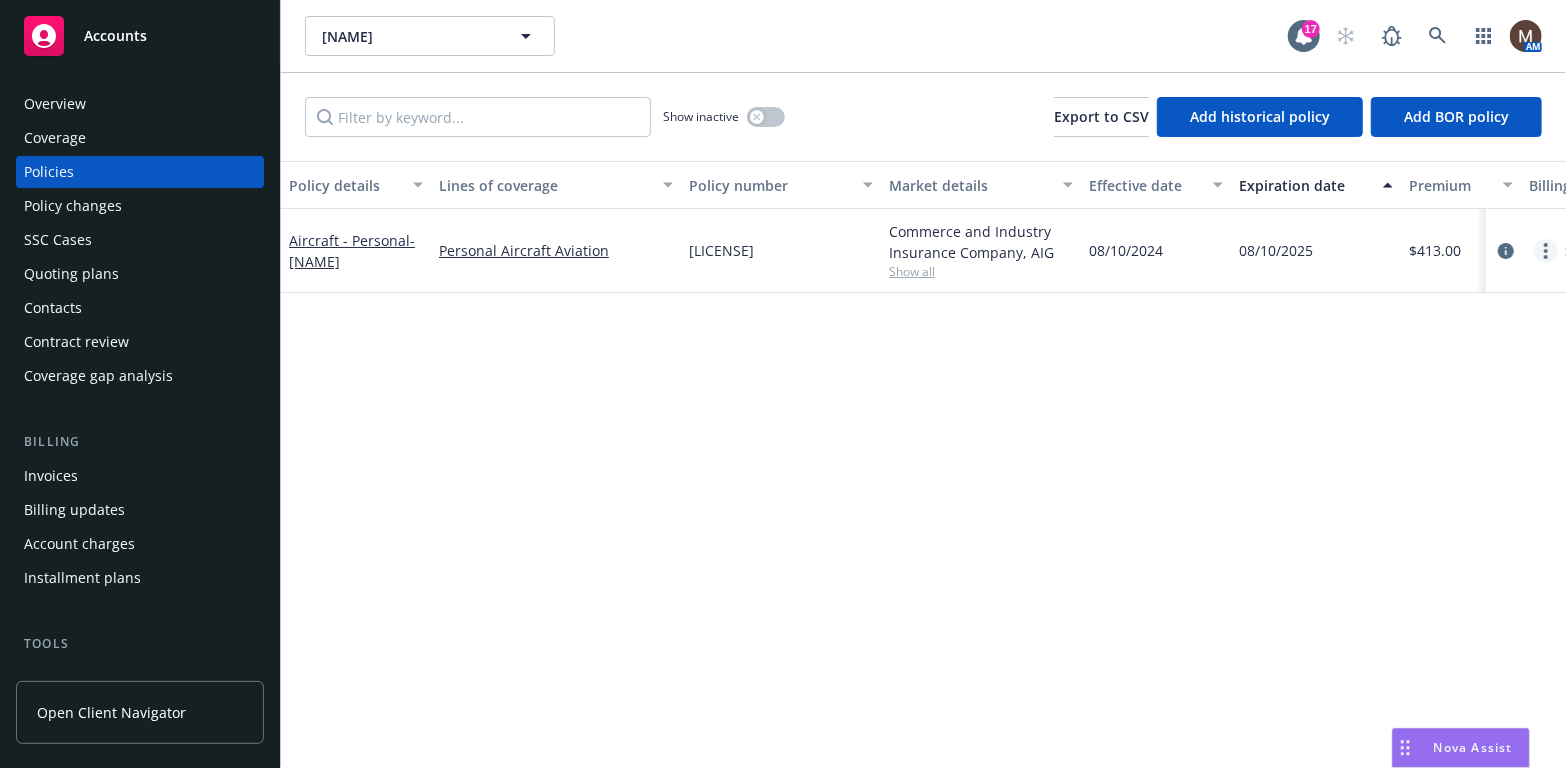 click 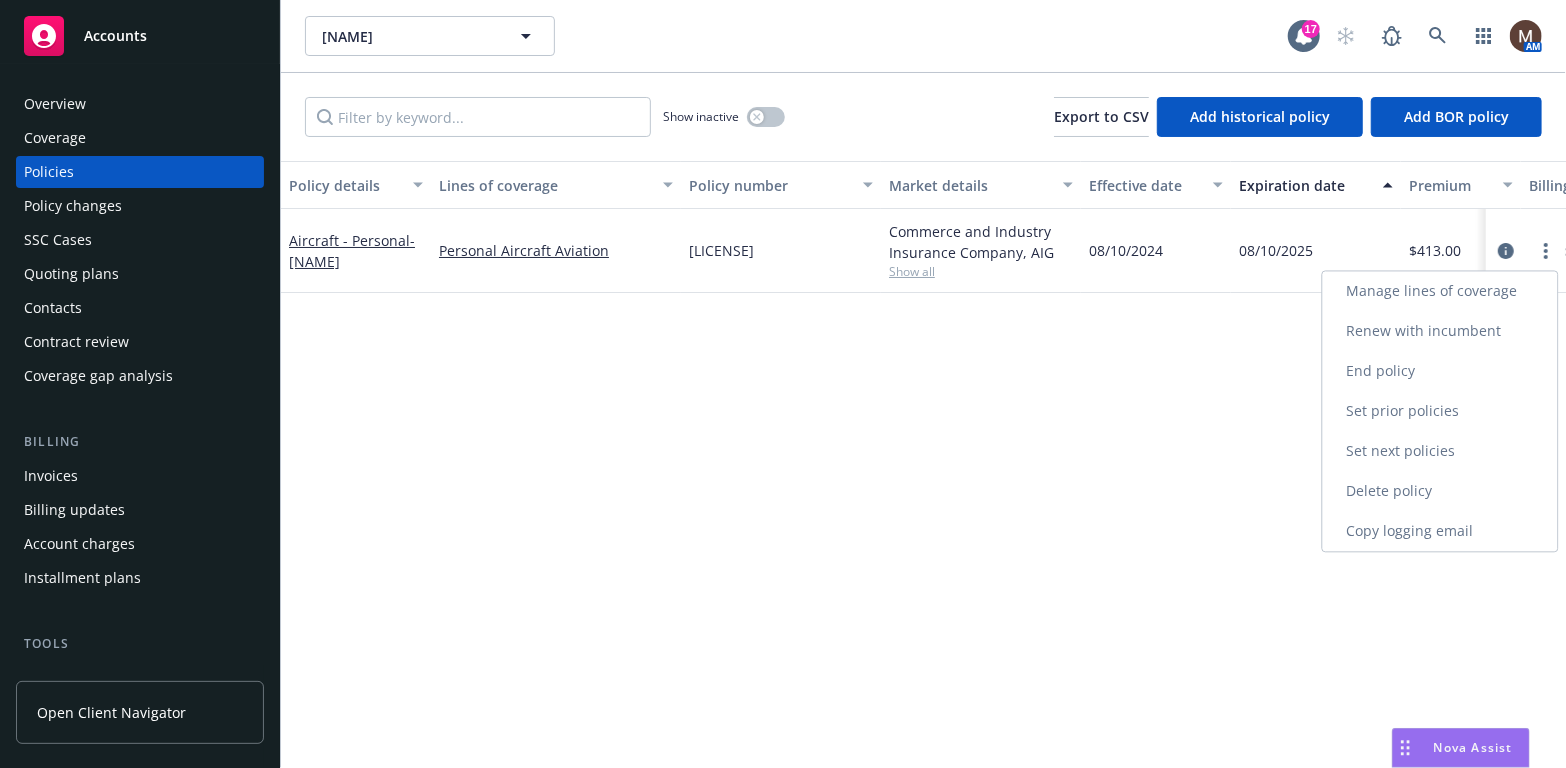 click on "Renew with incumbent" at bounding box center (1440, 331) 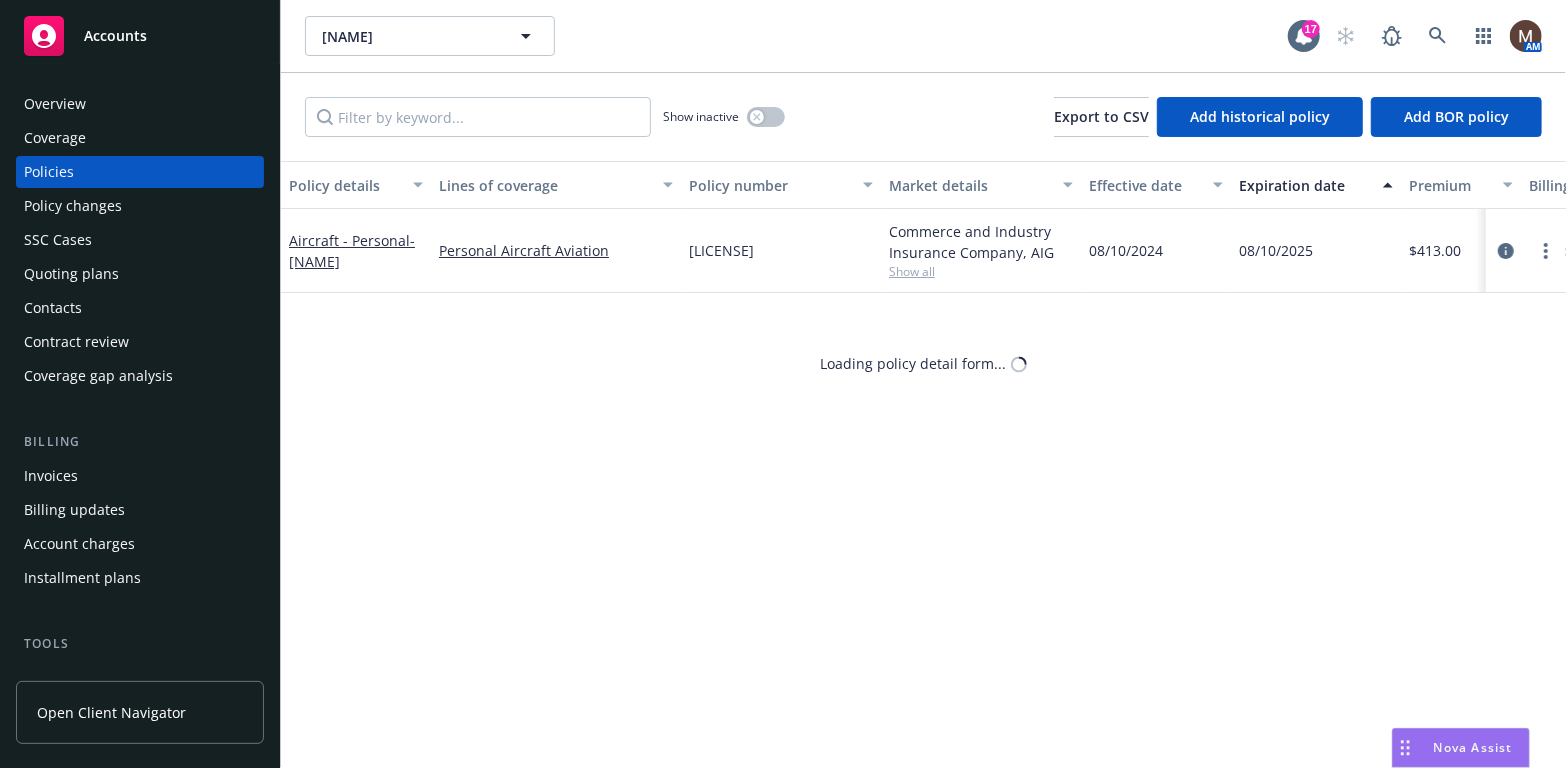 select on "12" 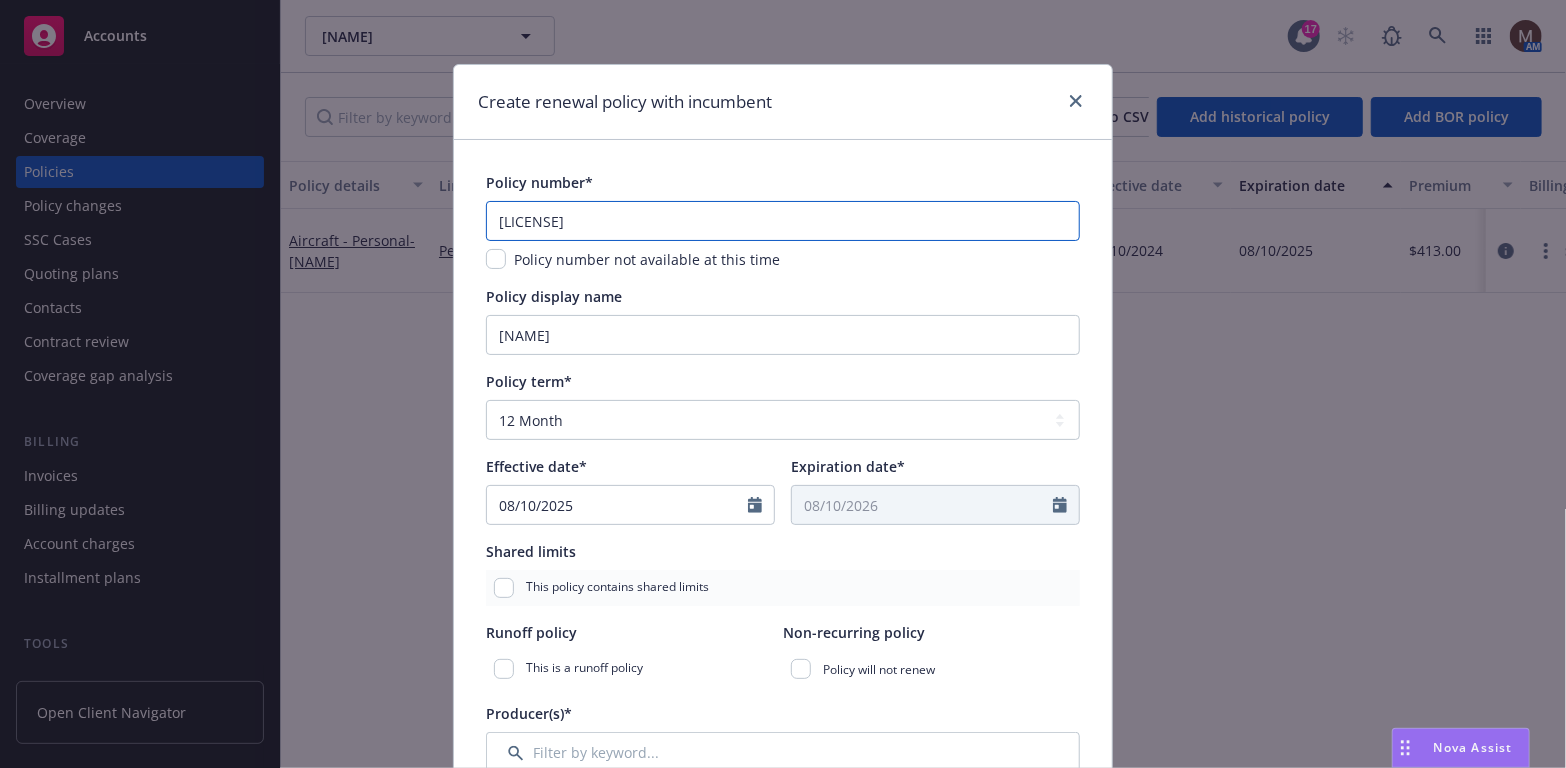 drag, startPoint x: 612, startPoint y: 226, endPoint x: 596, endPoint y: 222, distance: 16.492422 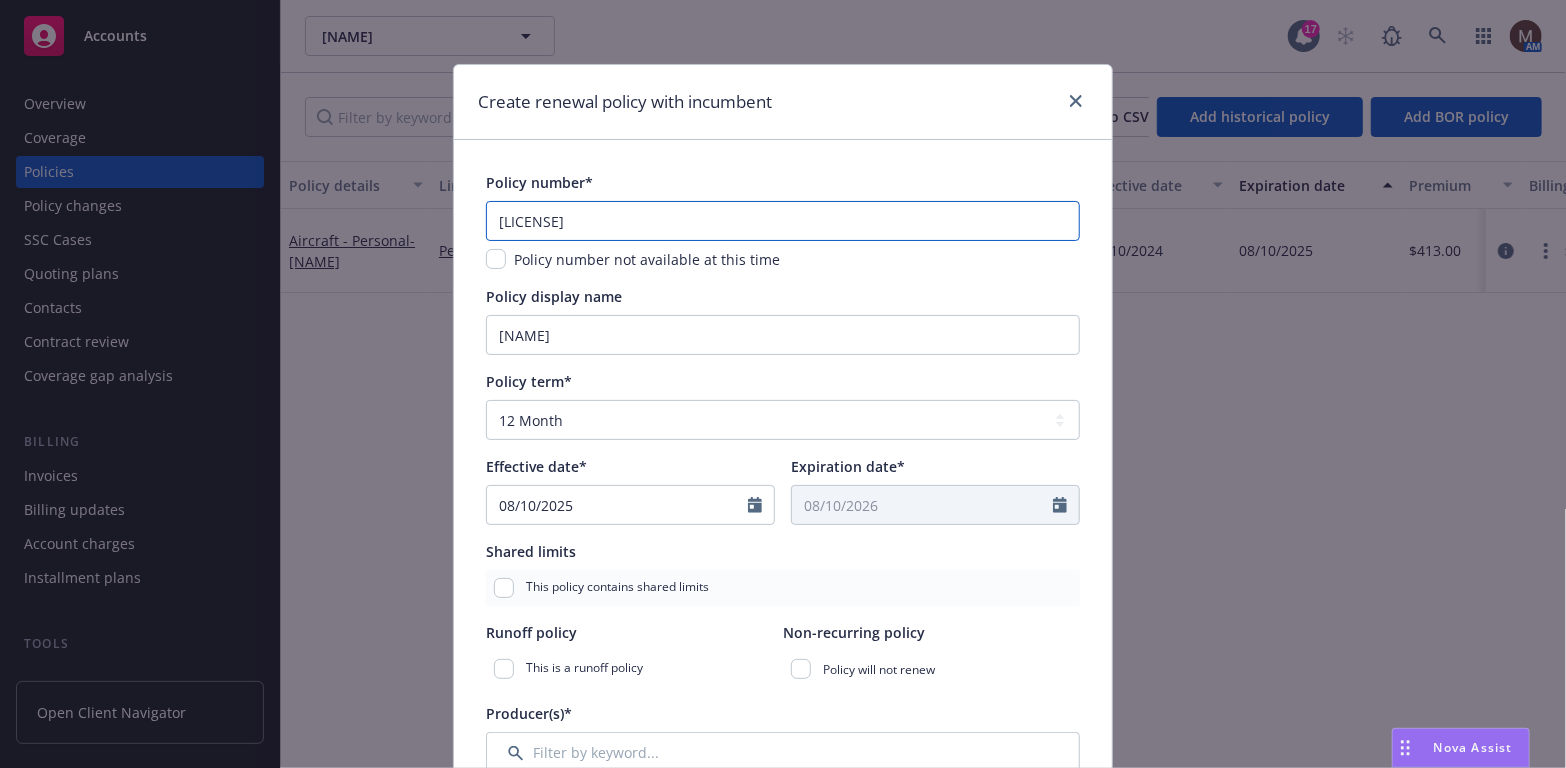 click on "[LICENSE]" at bounding box center (783, 221) 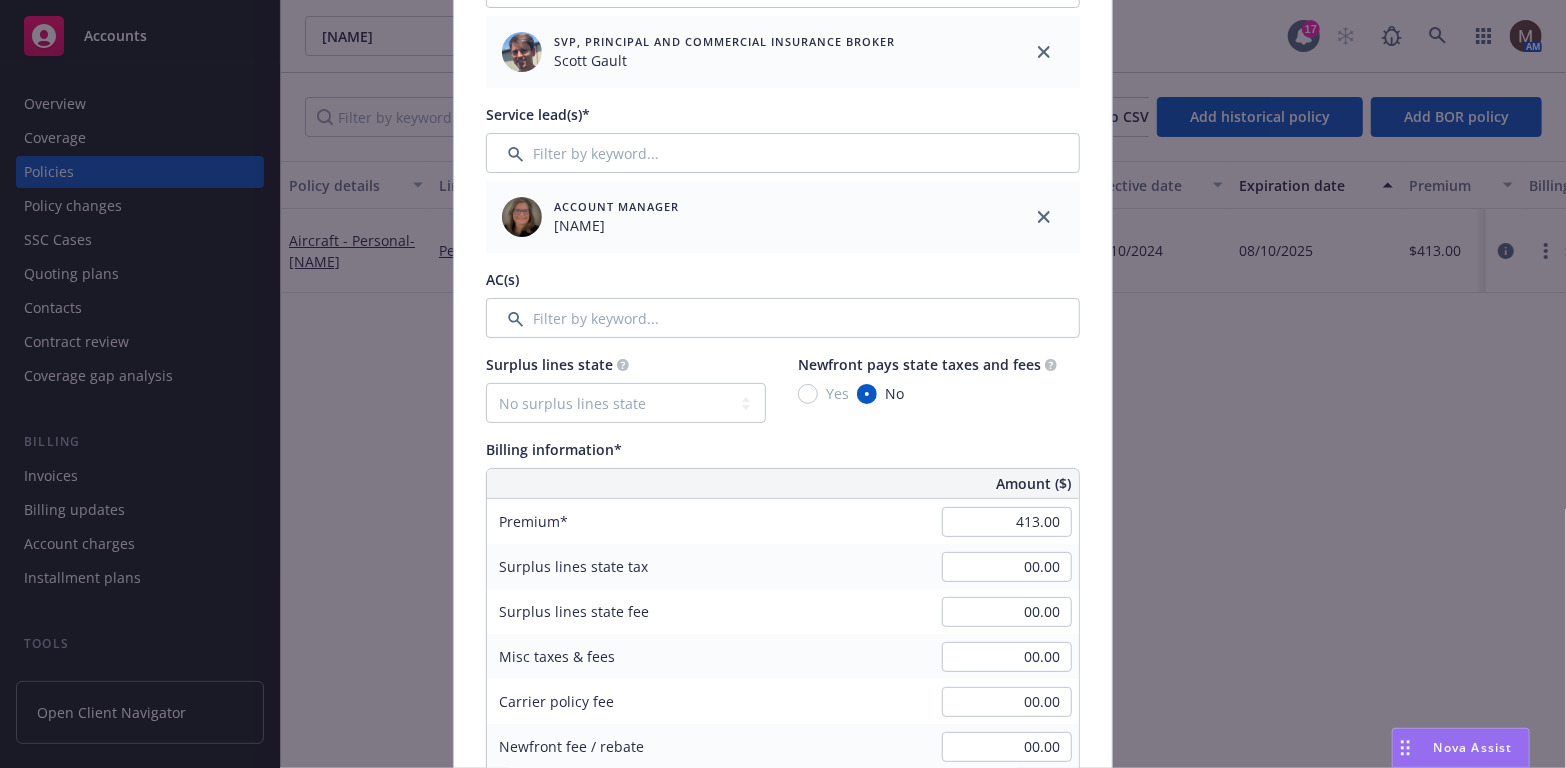 scroll, scrollTop: 800, scrollLeft: 0, axis: vertical 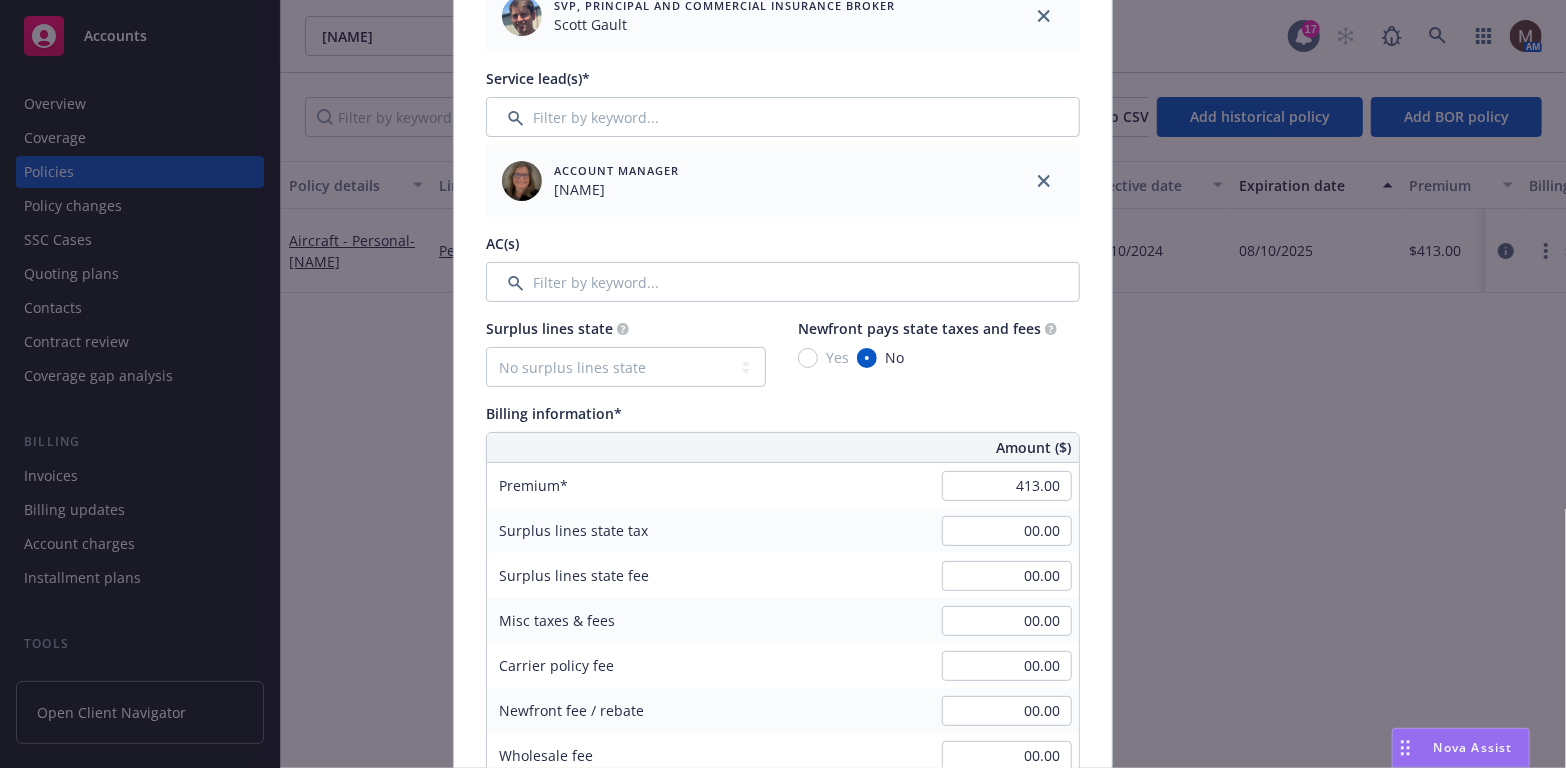 type on "[LICENSE]" 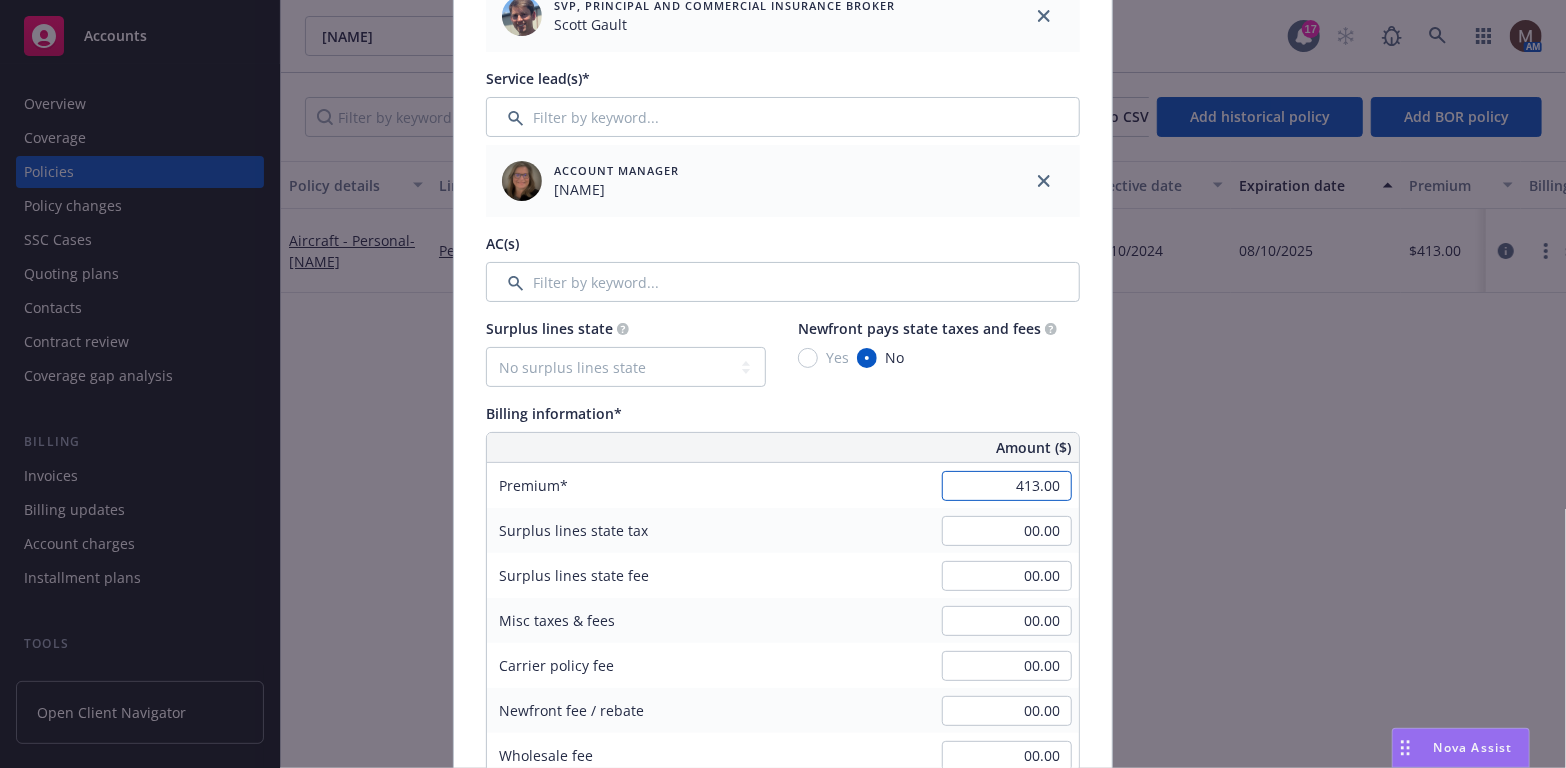 click on "413.00" at bounding box center (1007, 486) 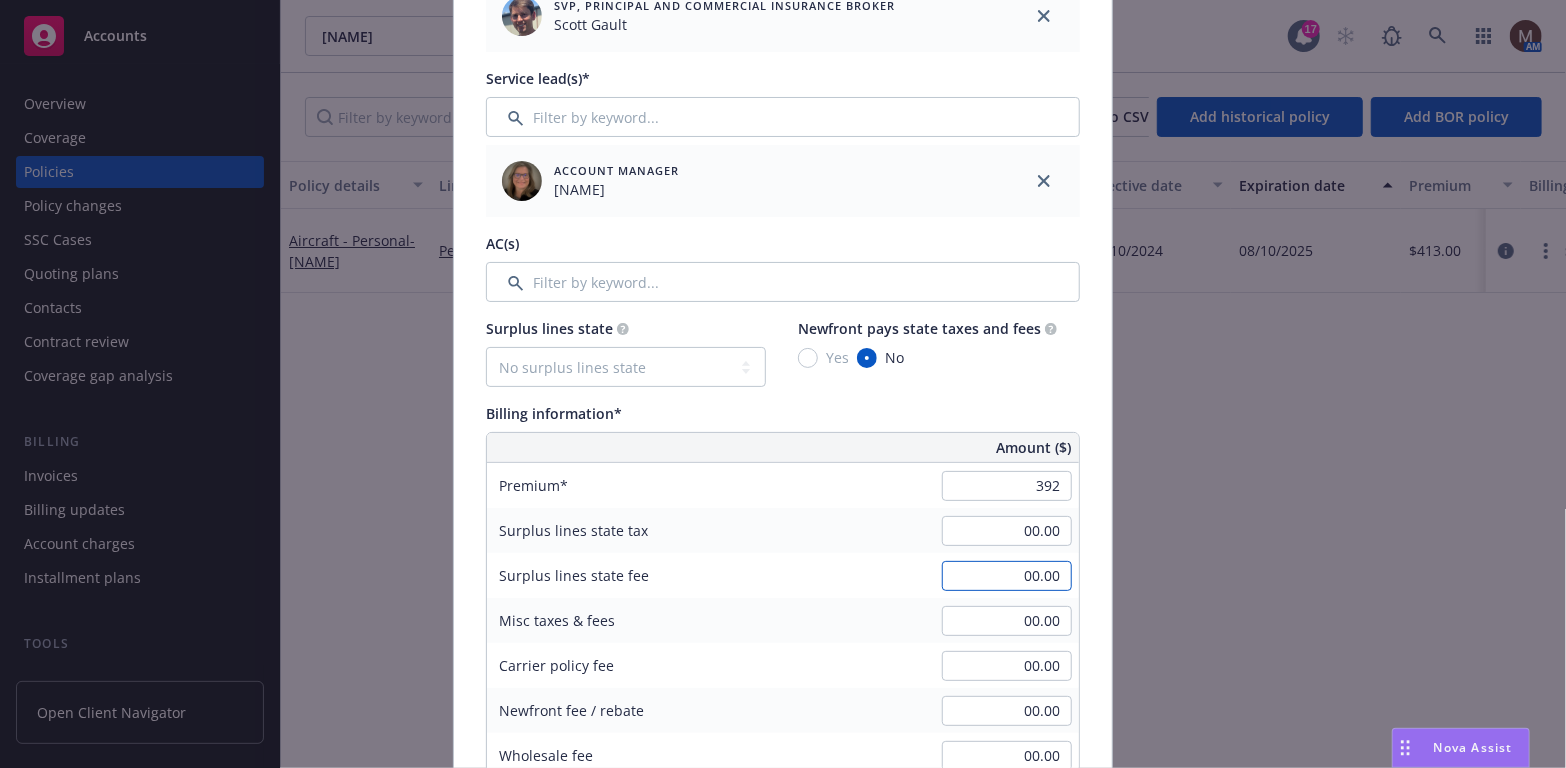 type on "392.00" 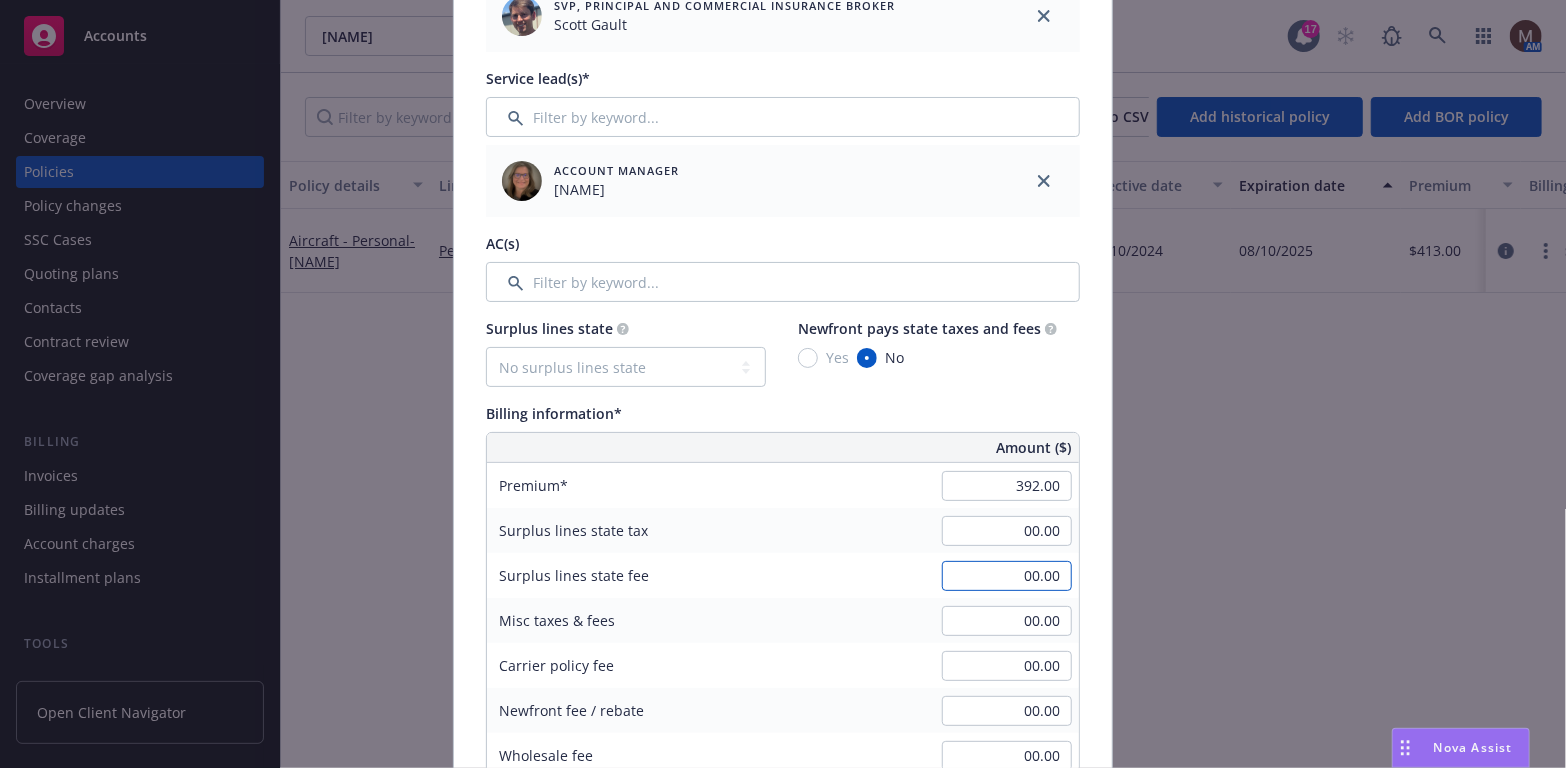 click on "00.00" at bounding box center (1007, 576) 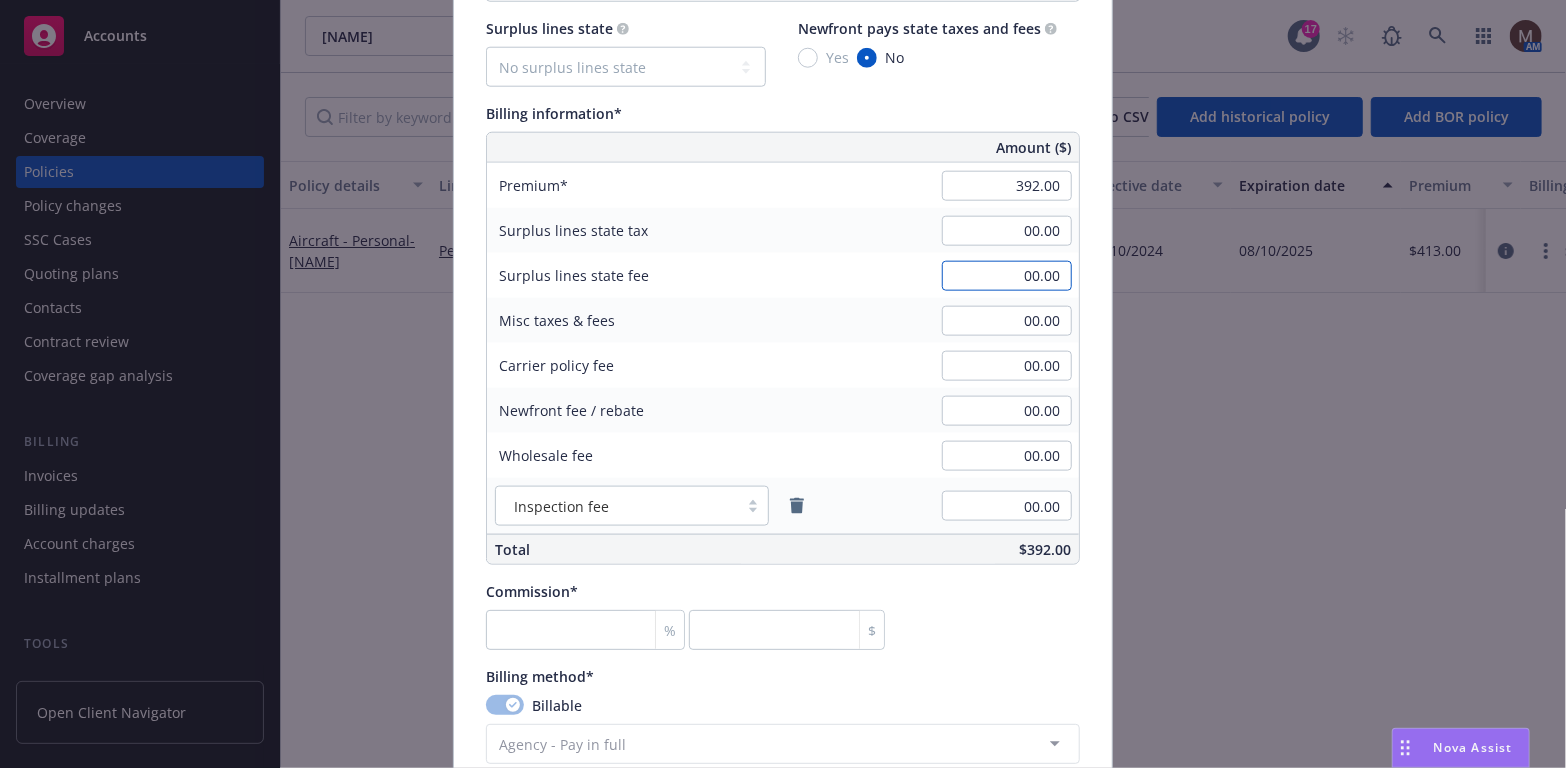 scroll, scrollTop: 1200, scrollLeft: 0, axis: vertical 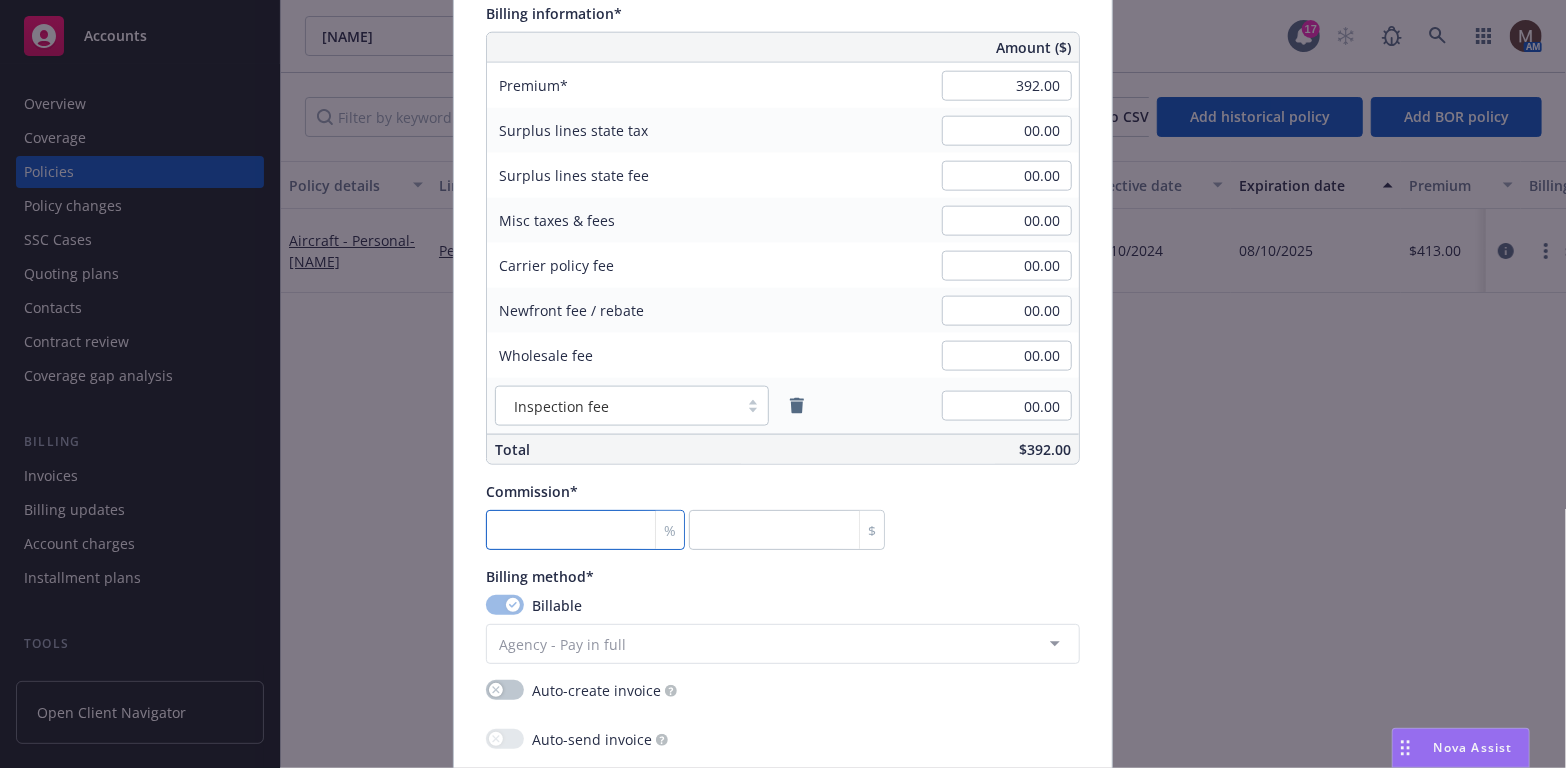 click at bounding box center (585, 530) 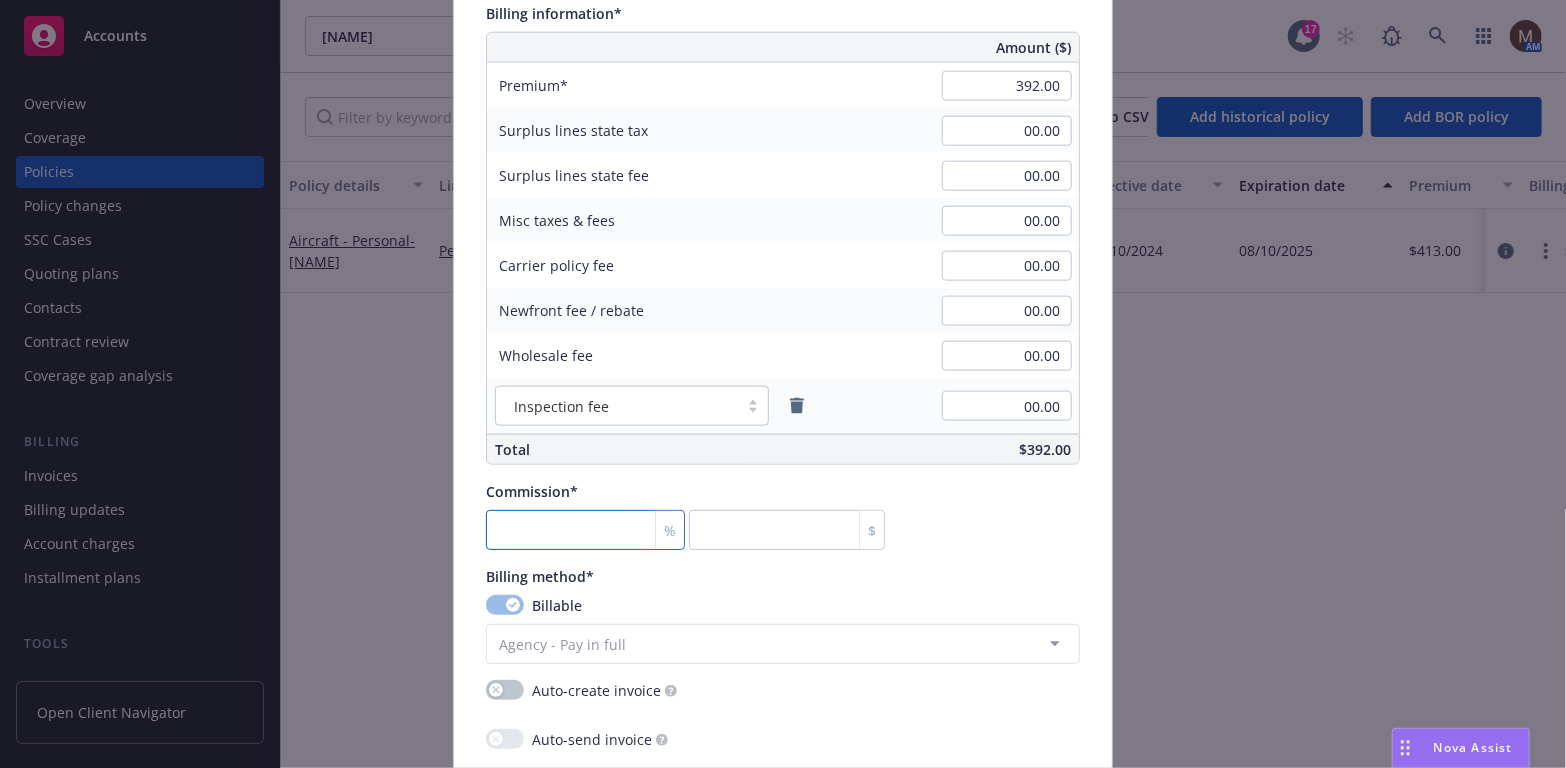 type on "1" 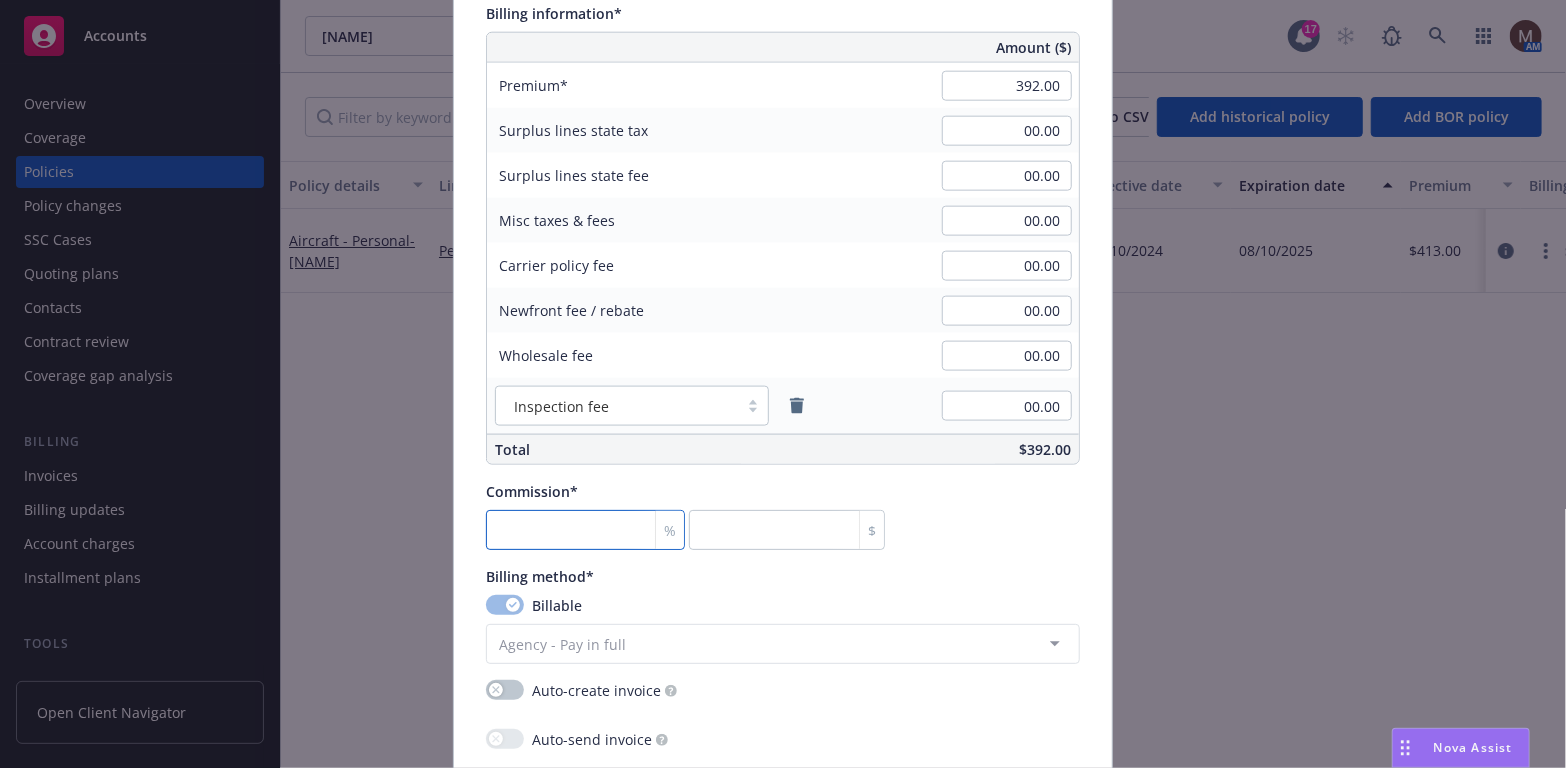 type on "3.92" 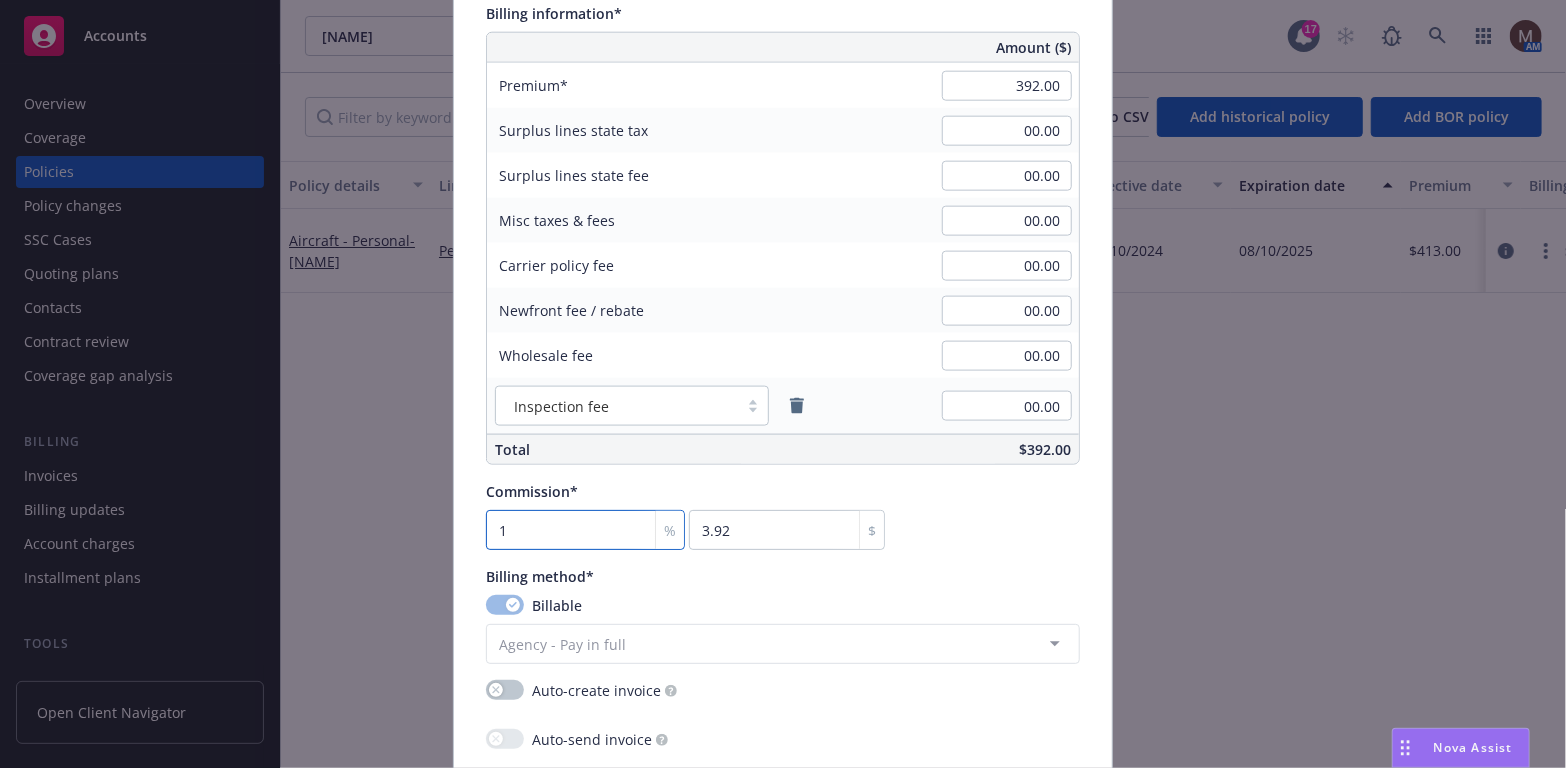 type on "15" 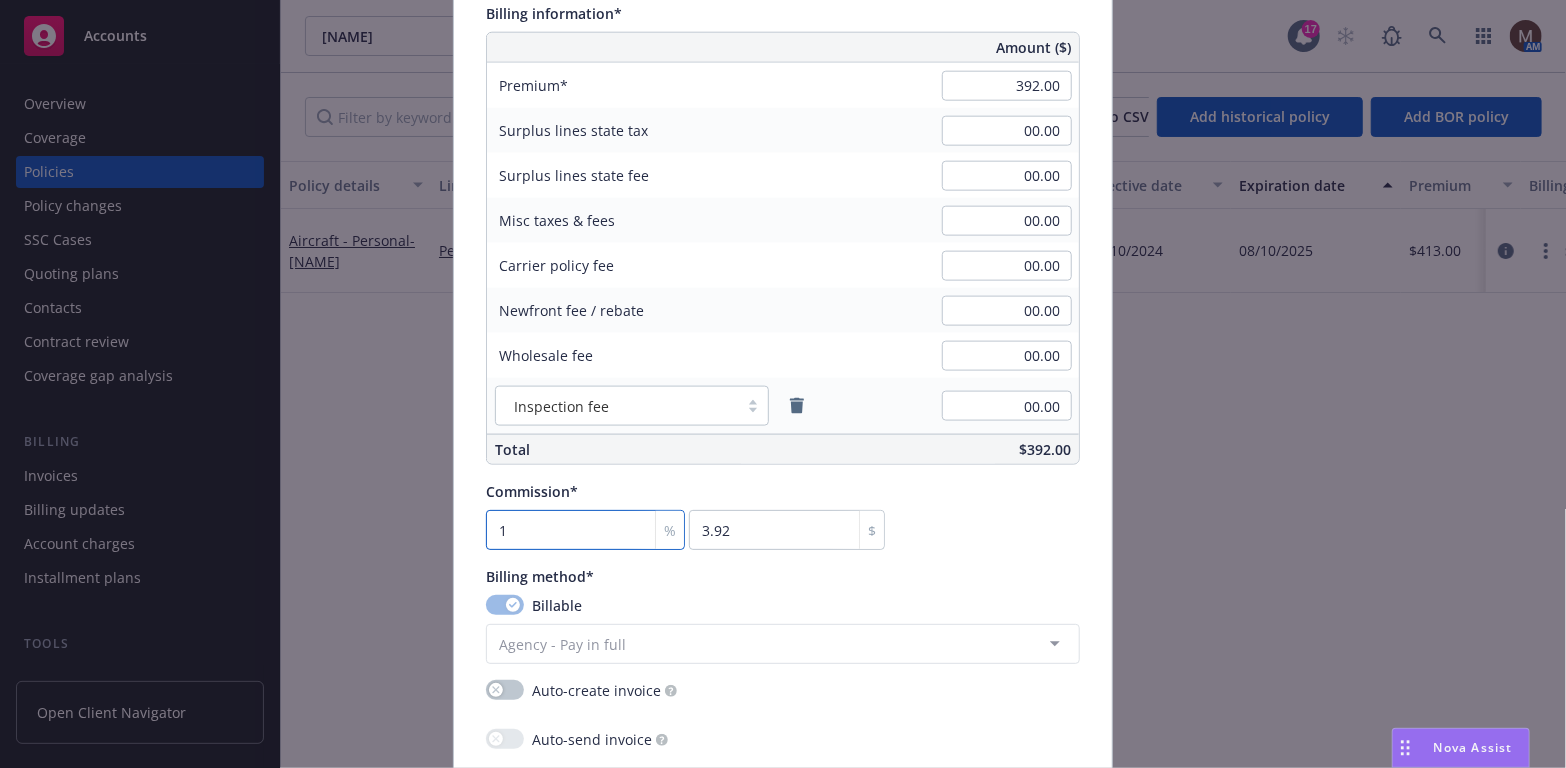 type on "58.8" 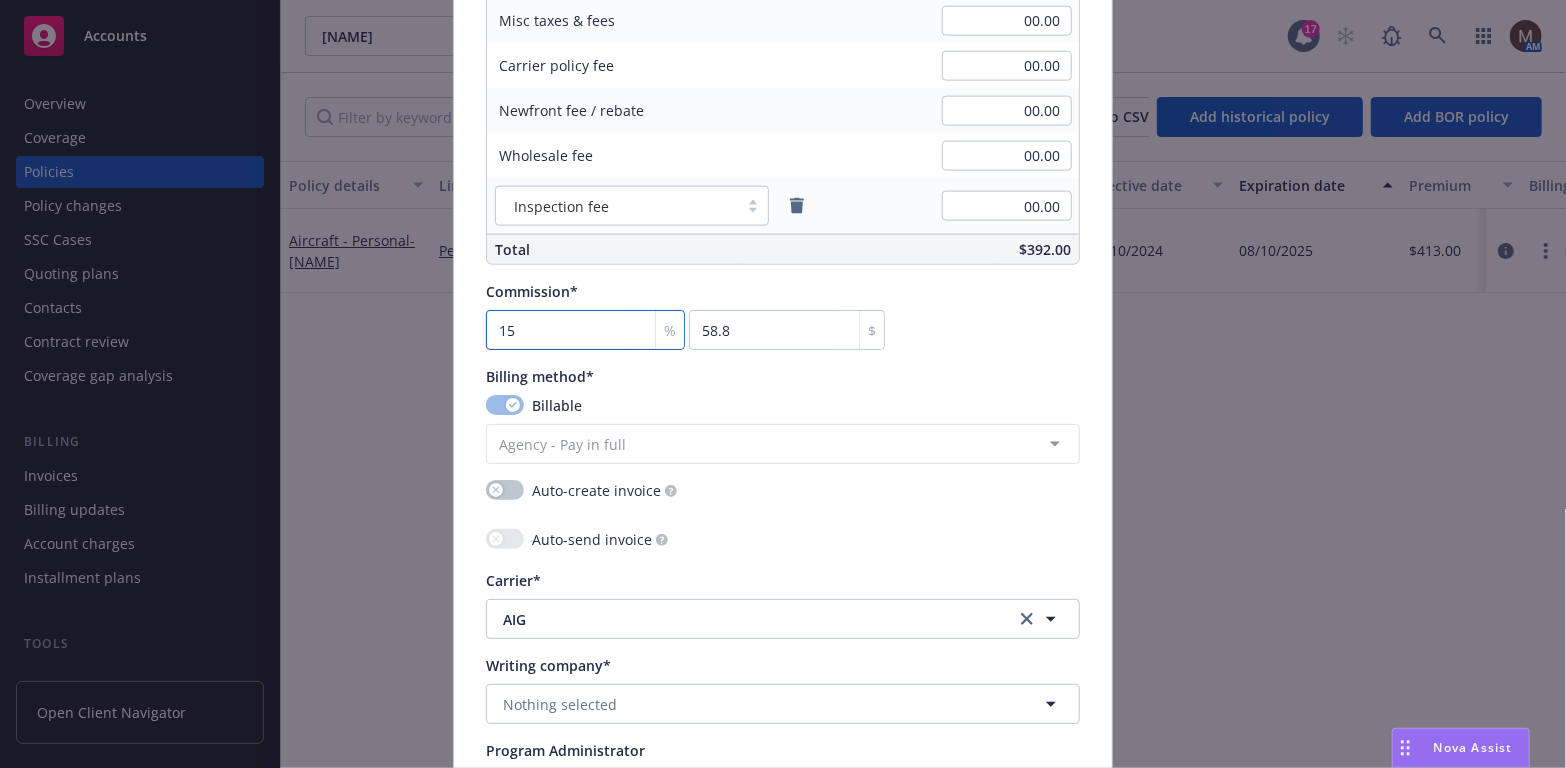 scroll, scrollTop: 1500, scrollLeft: 0, axis: vertical 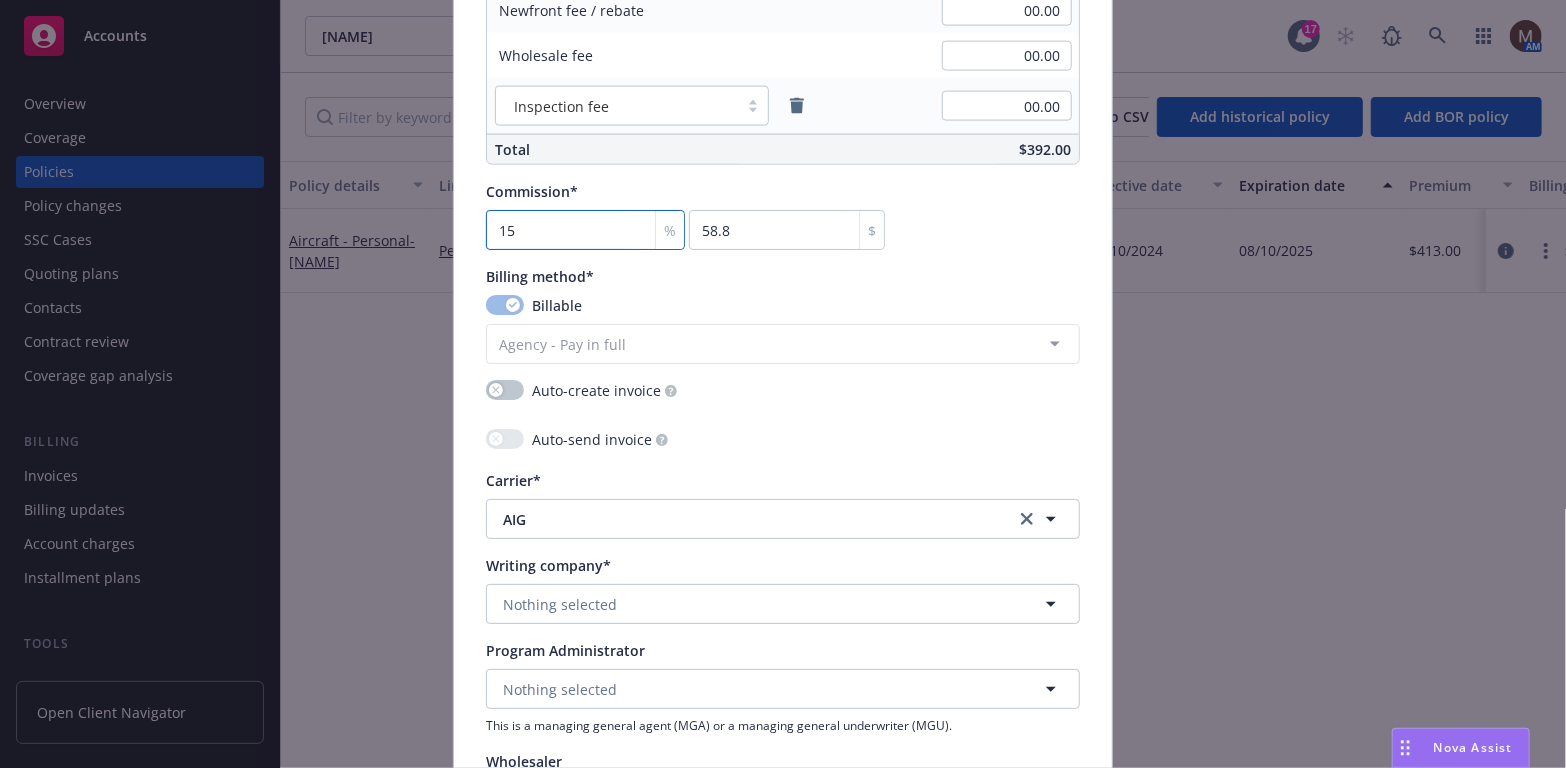 type on "15" 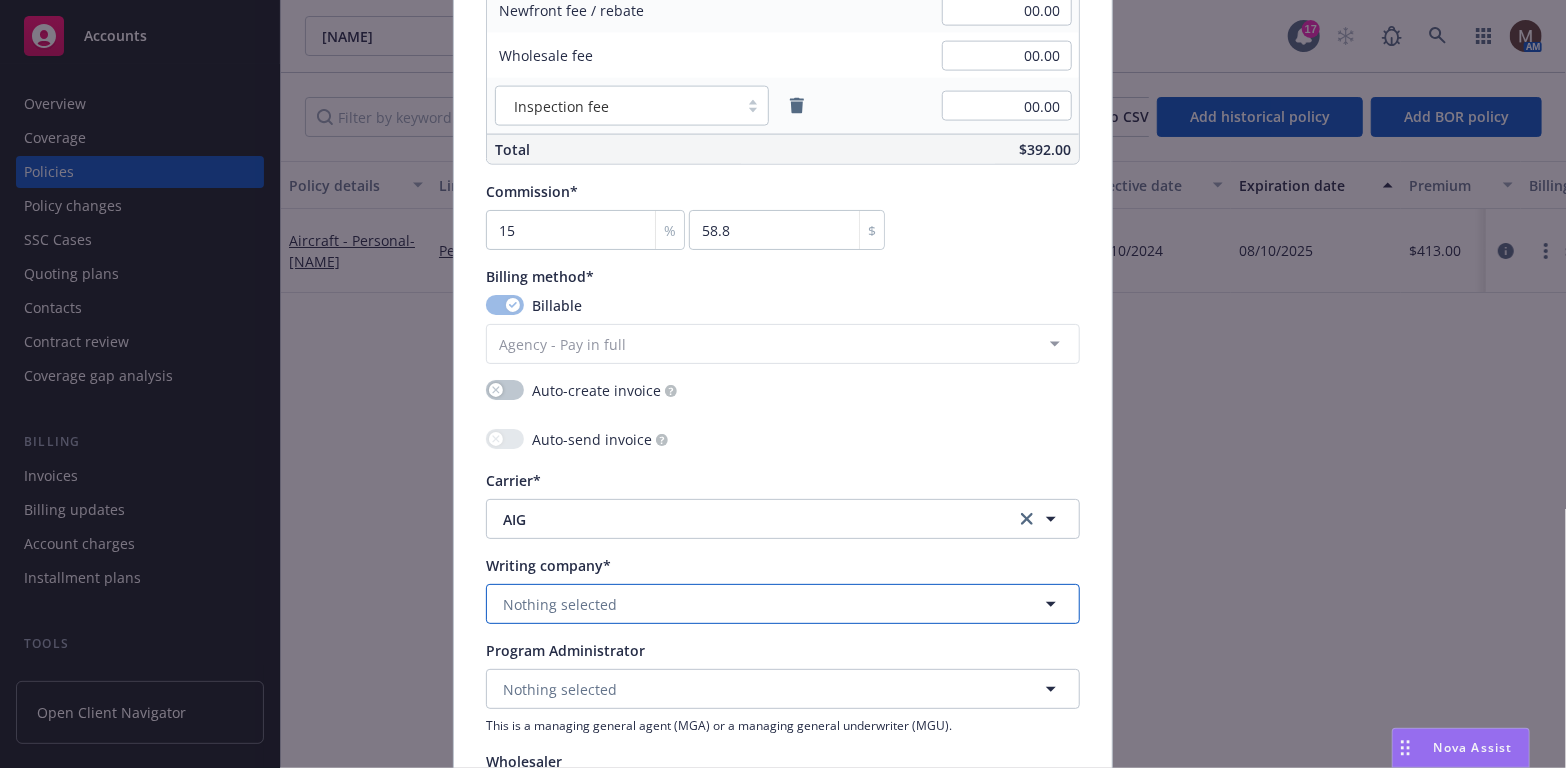 click on "Nothing selected" at bounding box center (560, 604) 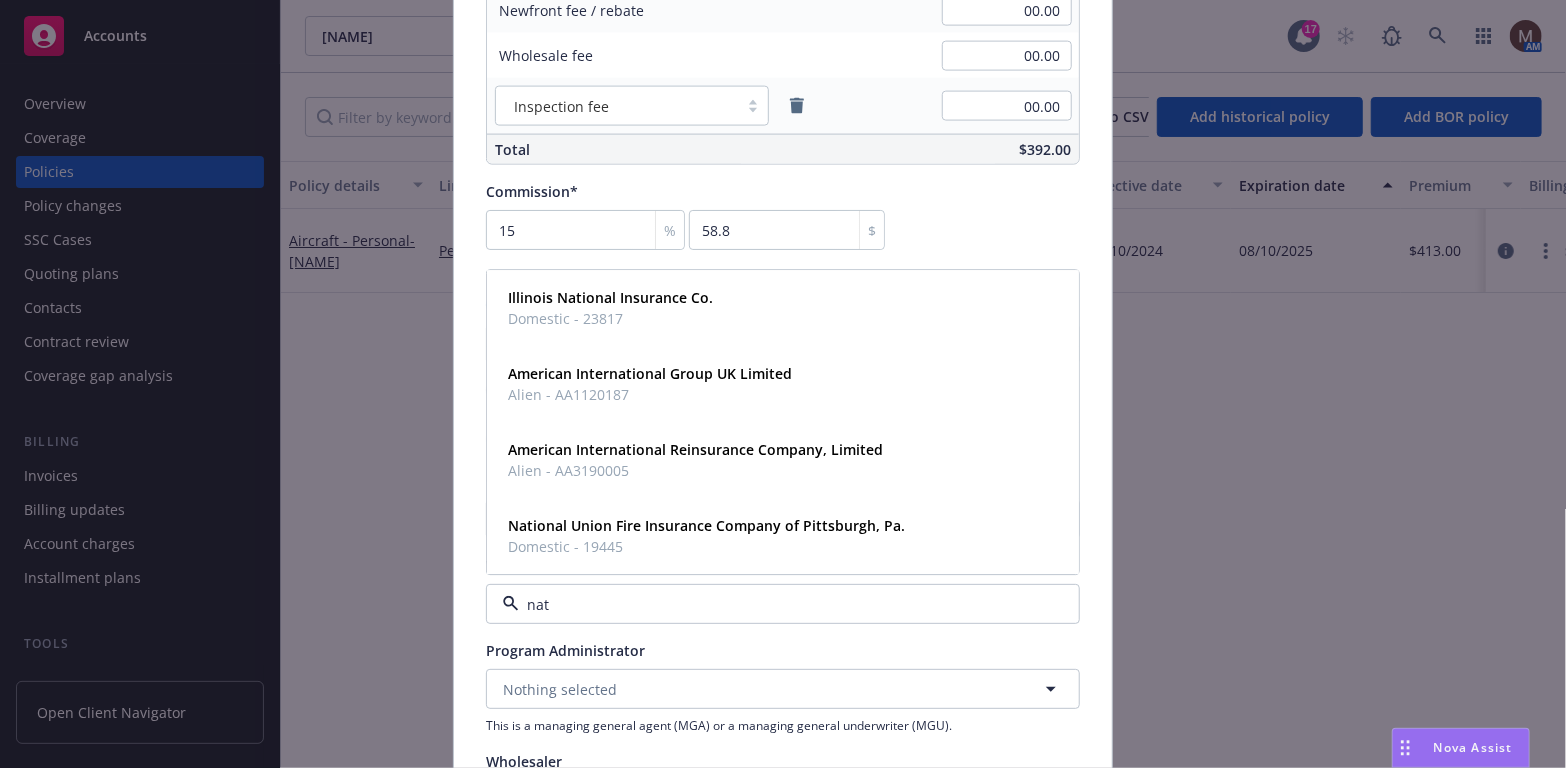 type on "nati" 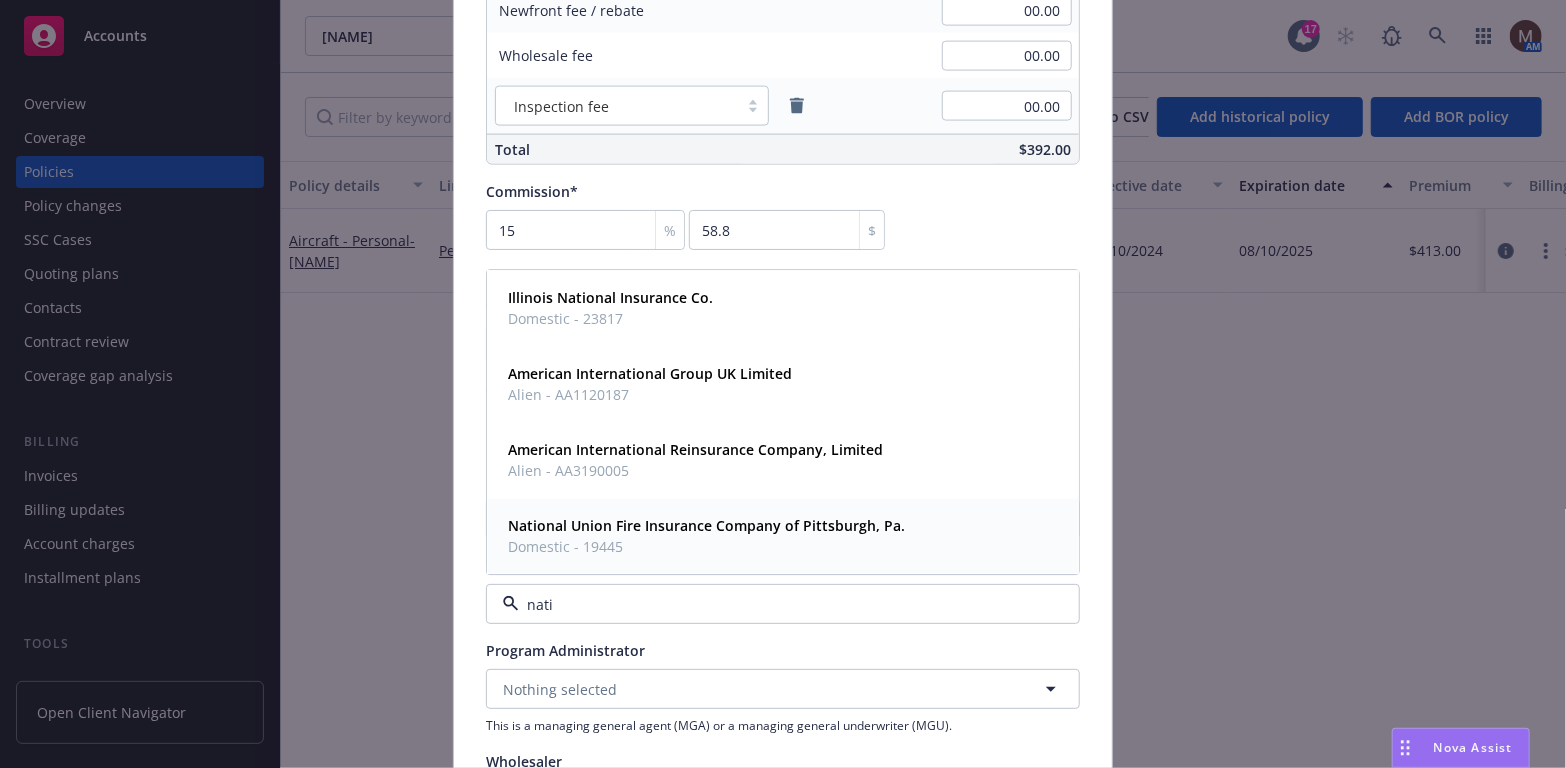 drag, startPoint x: 598, startPoint y: 534, endPoint x: 600, endPoint y: 548, distance: 14.142136 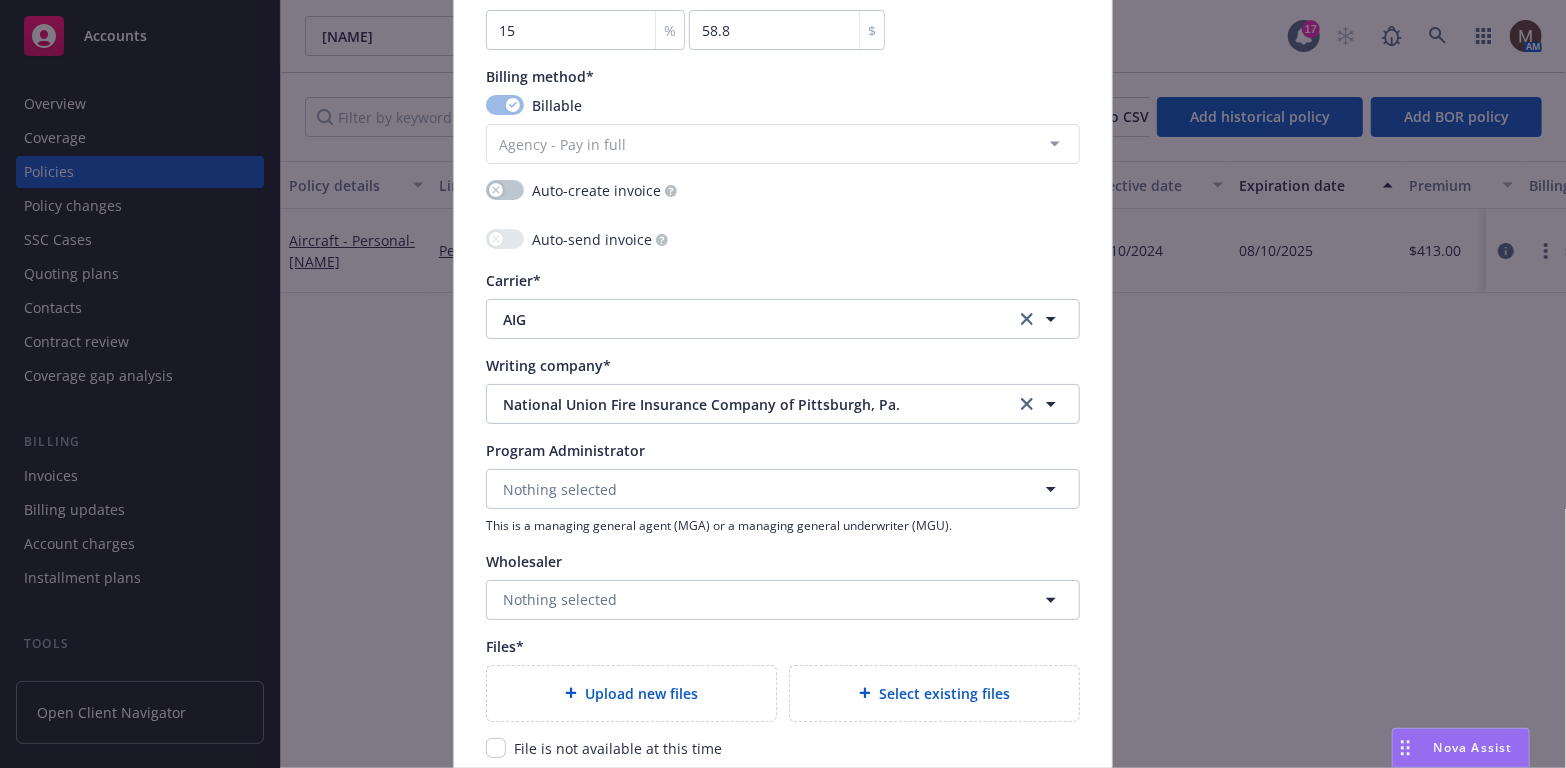 scroll, scrollTop: 1800, scrollLeft: 0, axis: vertical 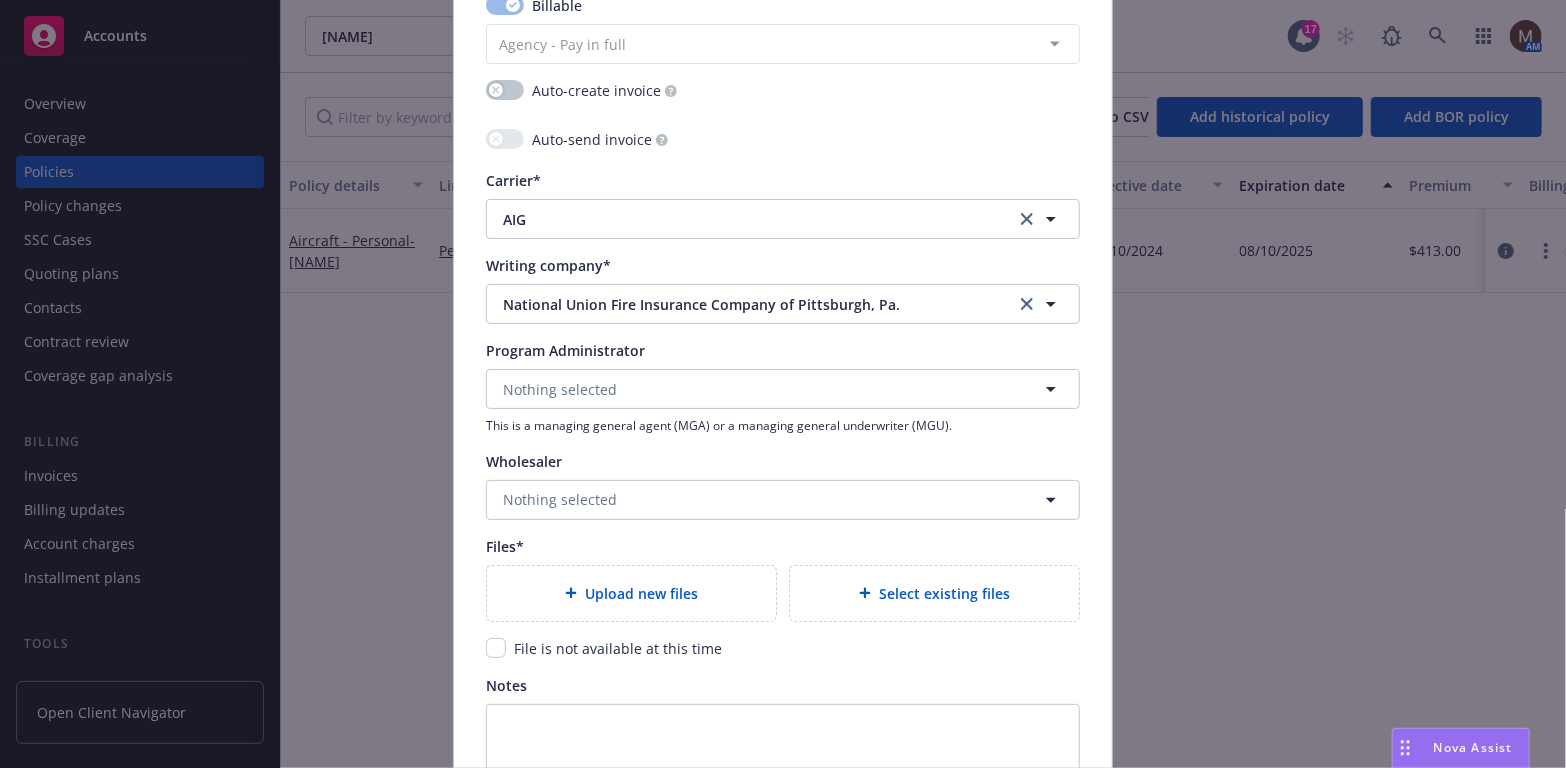 click on "Upload new files" at bounding box center [641, 593] 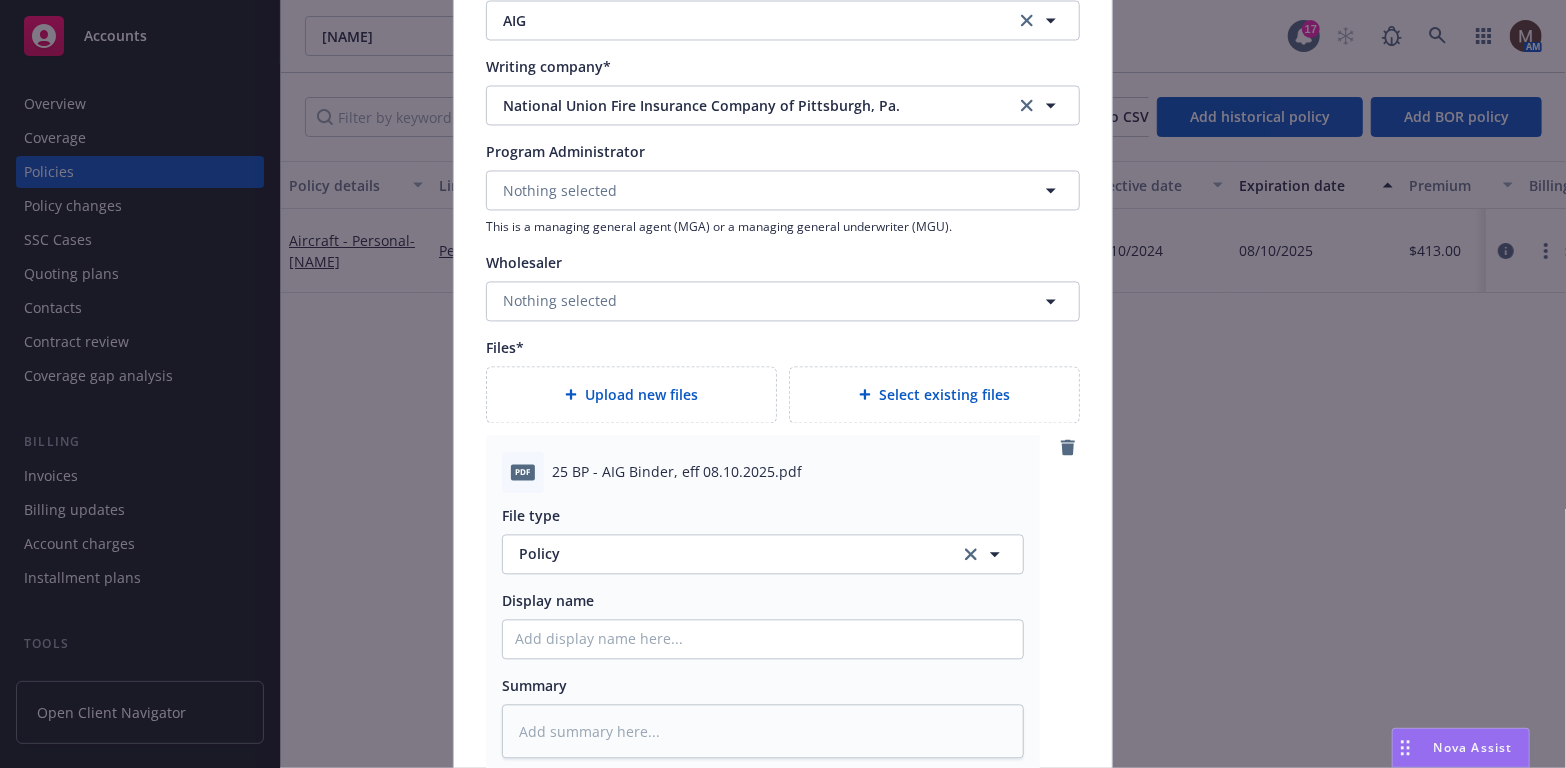 scroll, scrollTop: 2000, scrollLeft: 0, axis: vertical 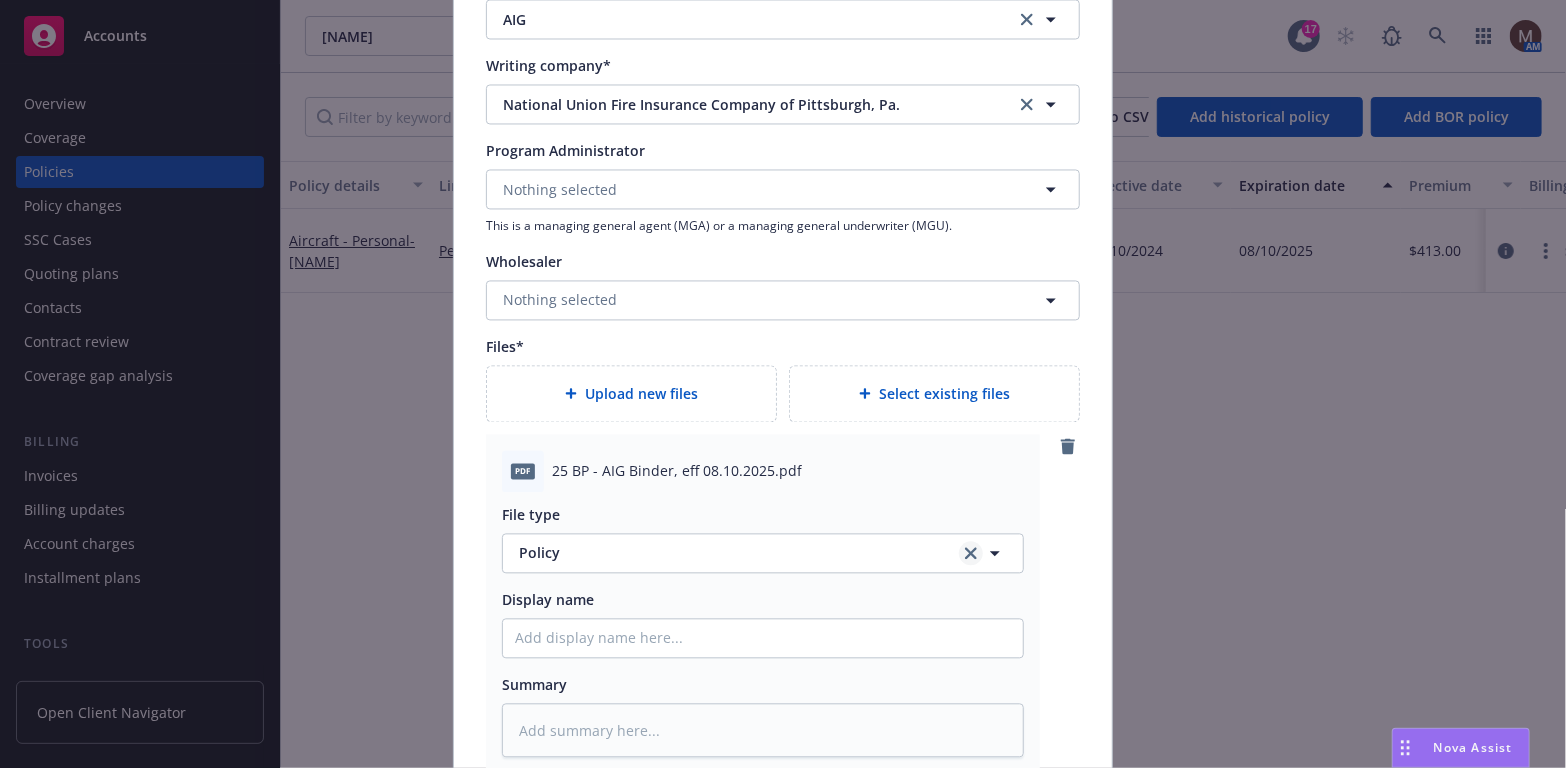 click 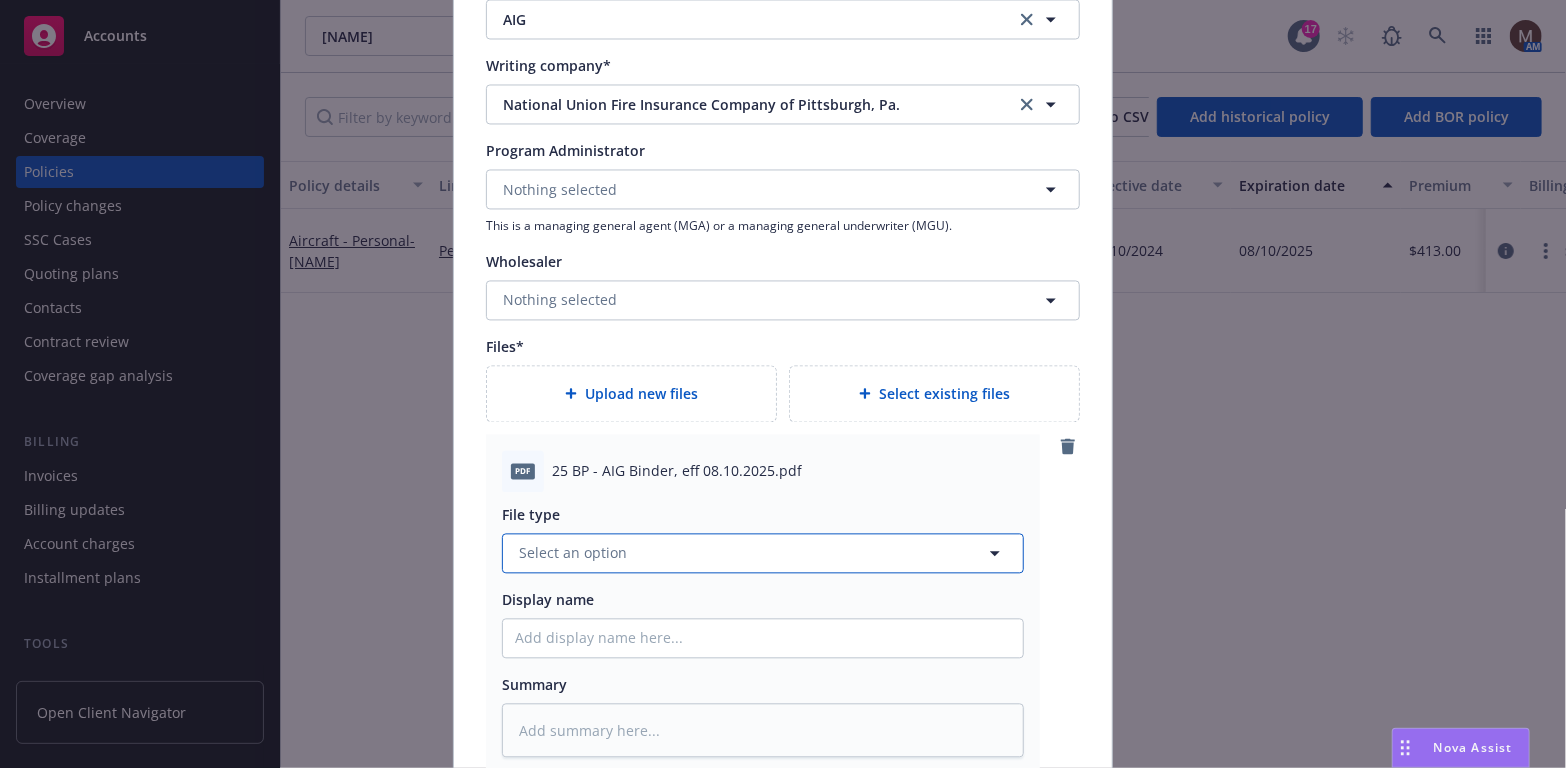 click on "Select an option" at bounding box center (573, 552) 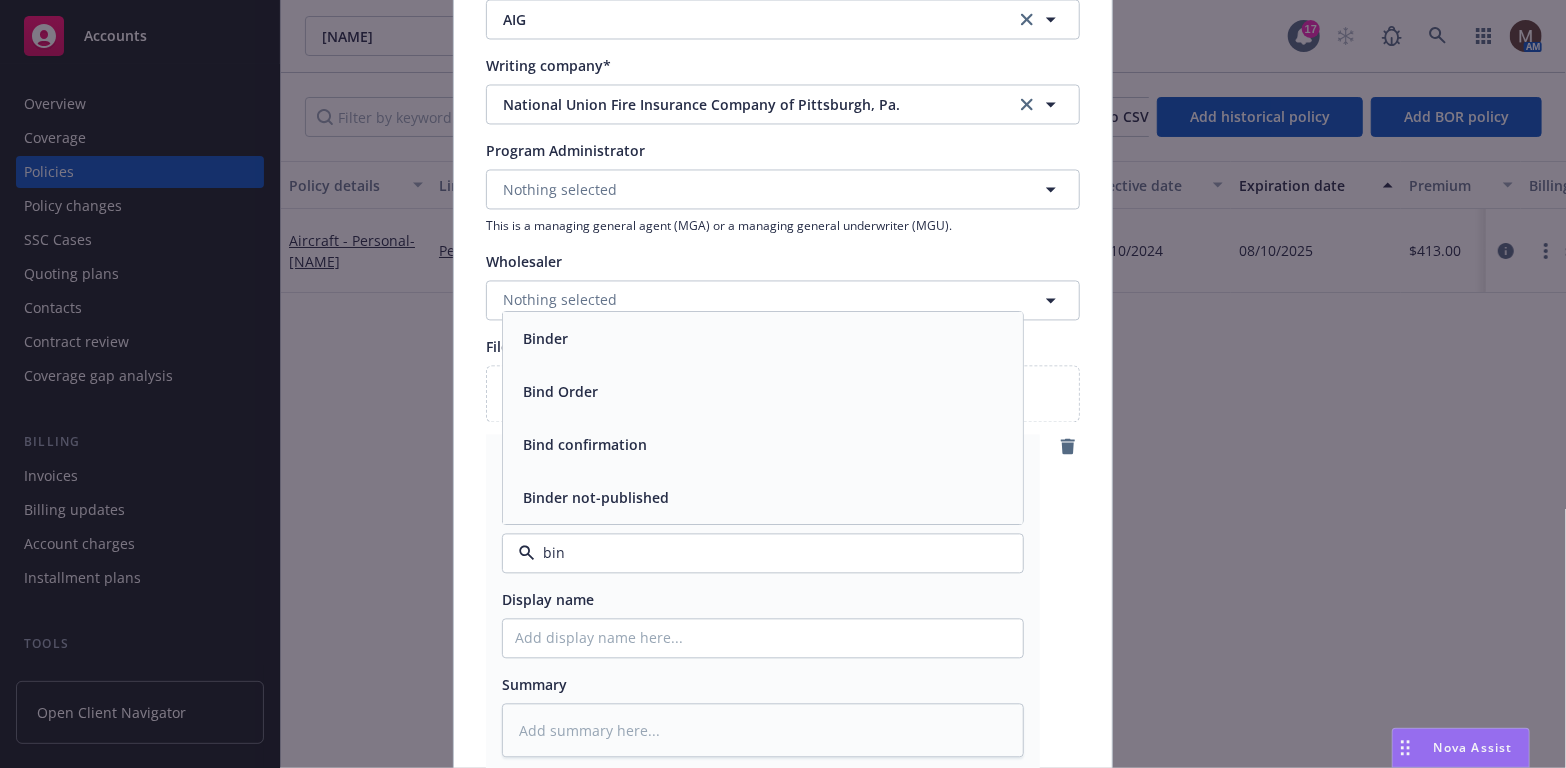 type on "bind" 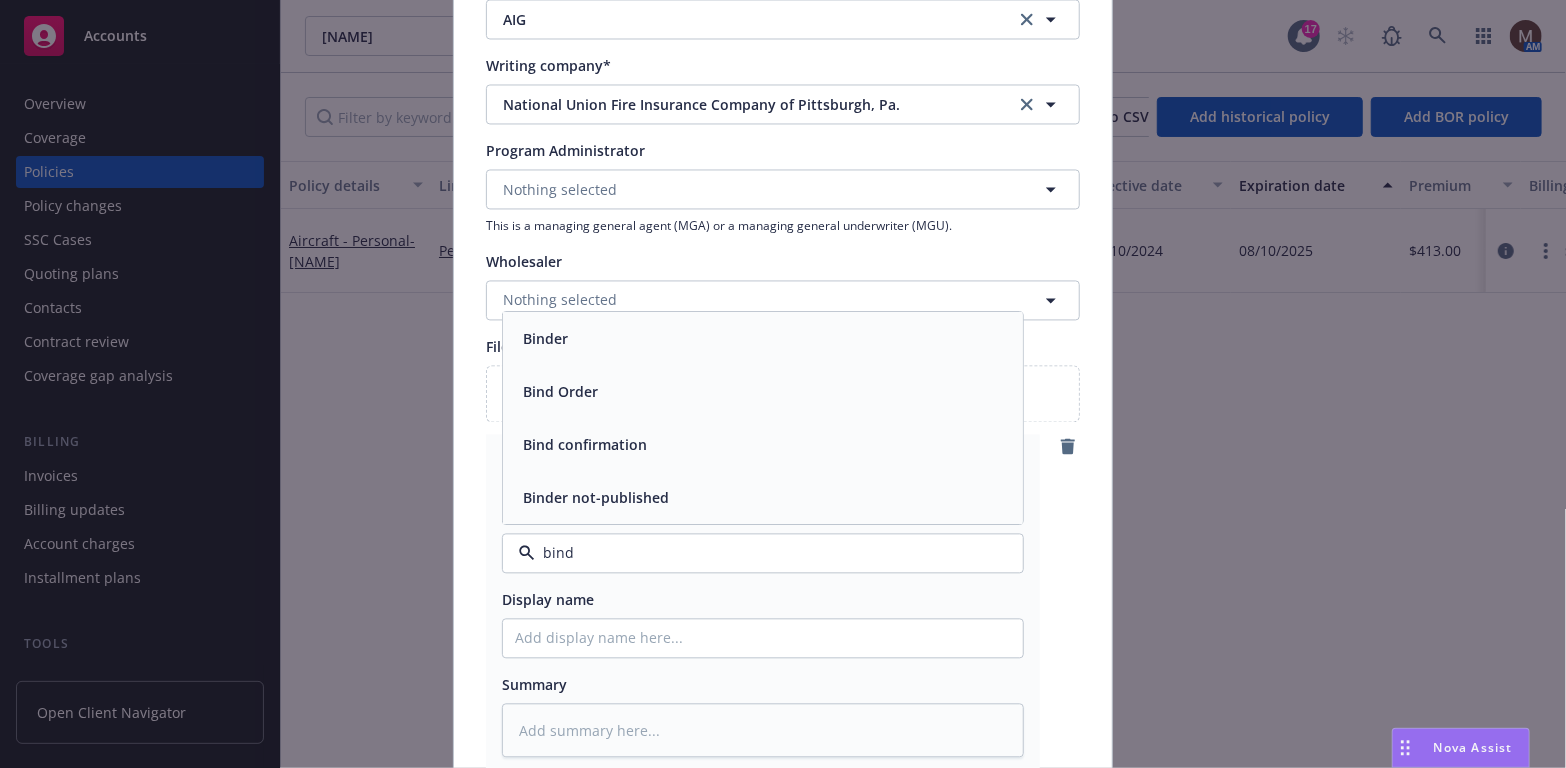 click on "Binder" at bounding box center [545, 337] 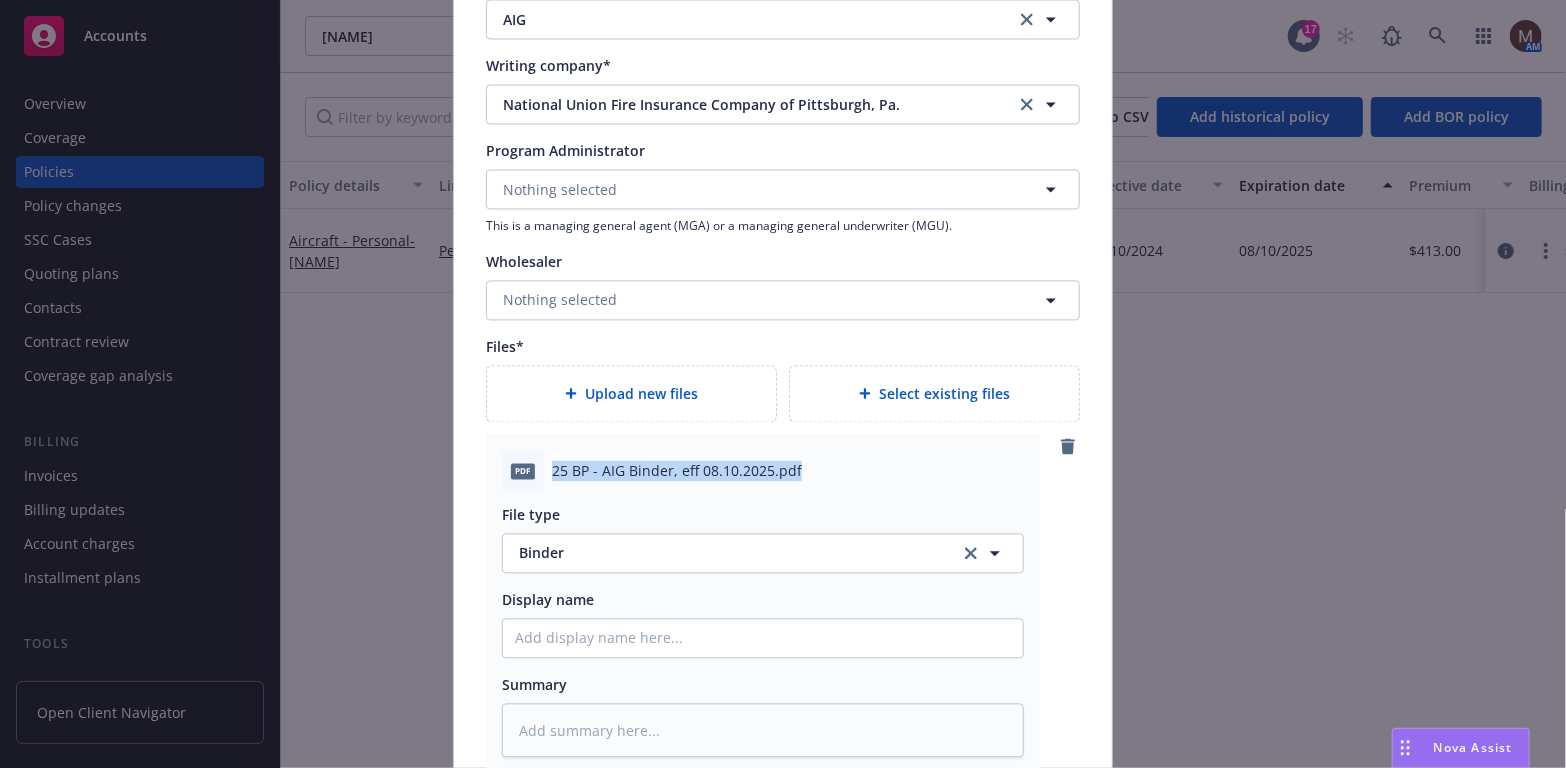 drag, startPoint x: 814, startPoint y: 472, endPoint x: 545, endPoint y: 473, distance: 269.00186 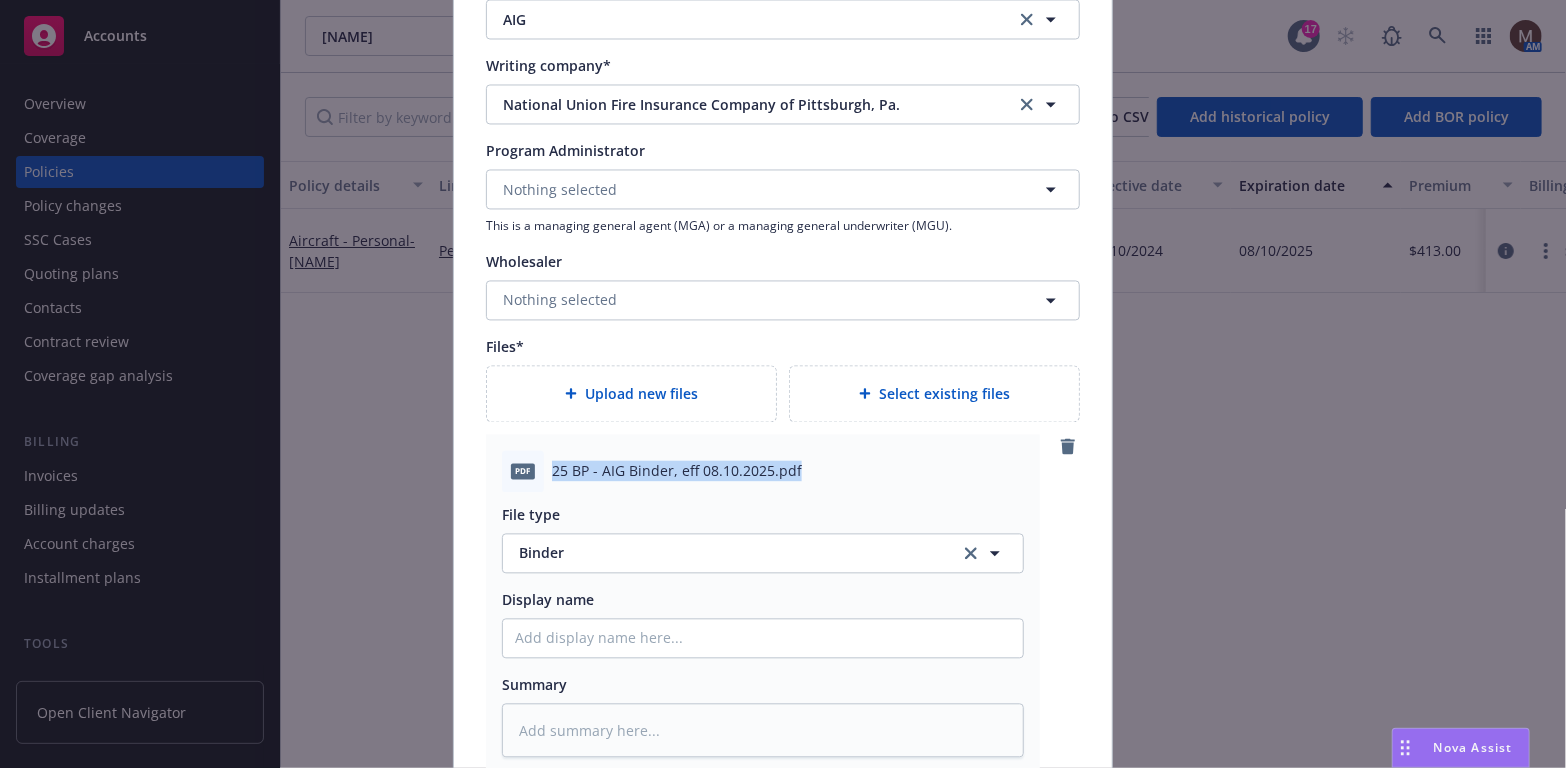click on "25 BP - AIG Binder, eff 08.10.2025.pdf" at bounding box center (788, 470) 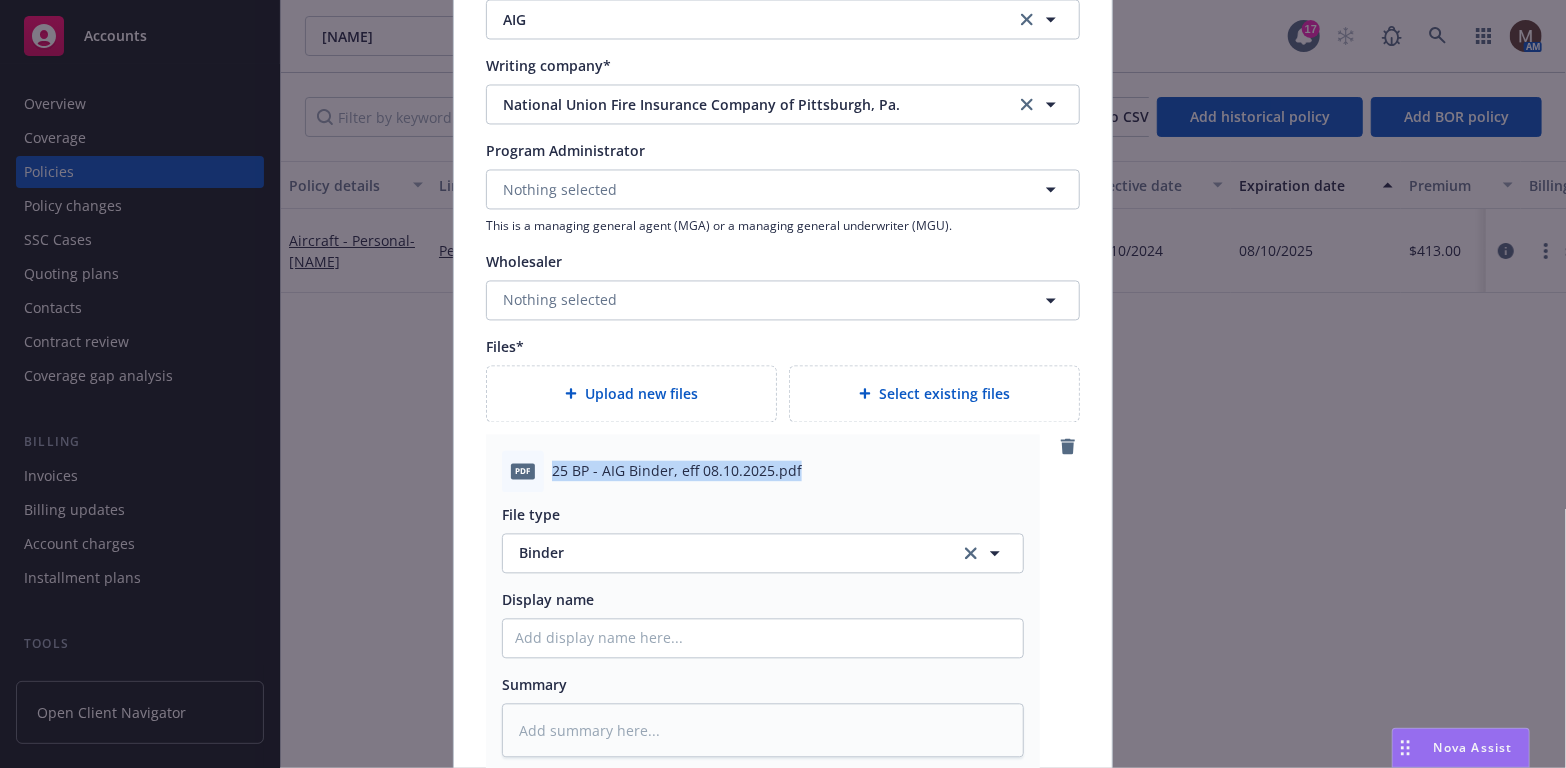 copy on "25 BP - AIG Binder, eff 08.10.2025.pdf" 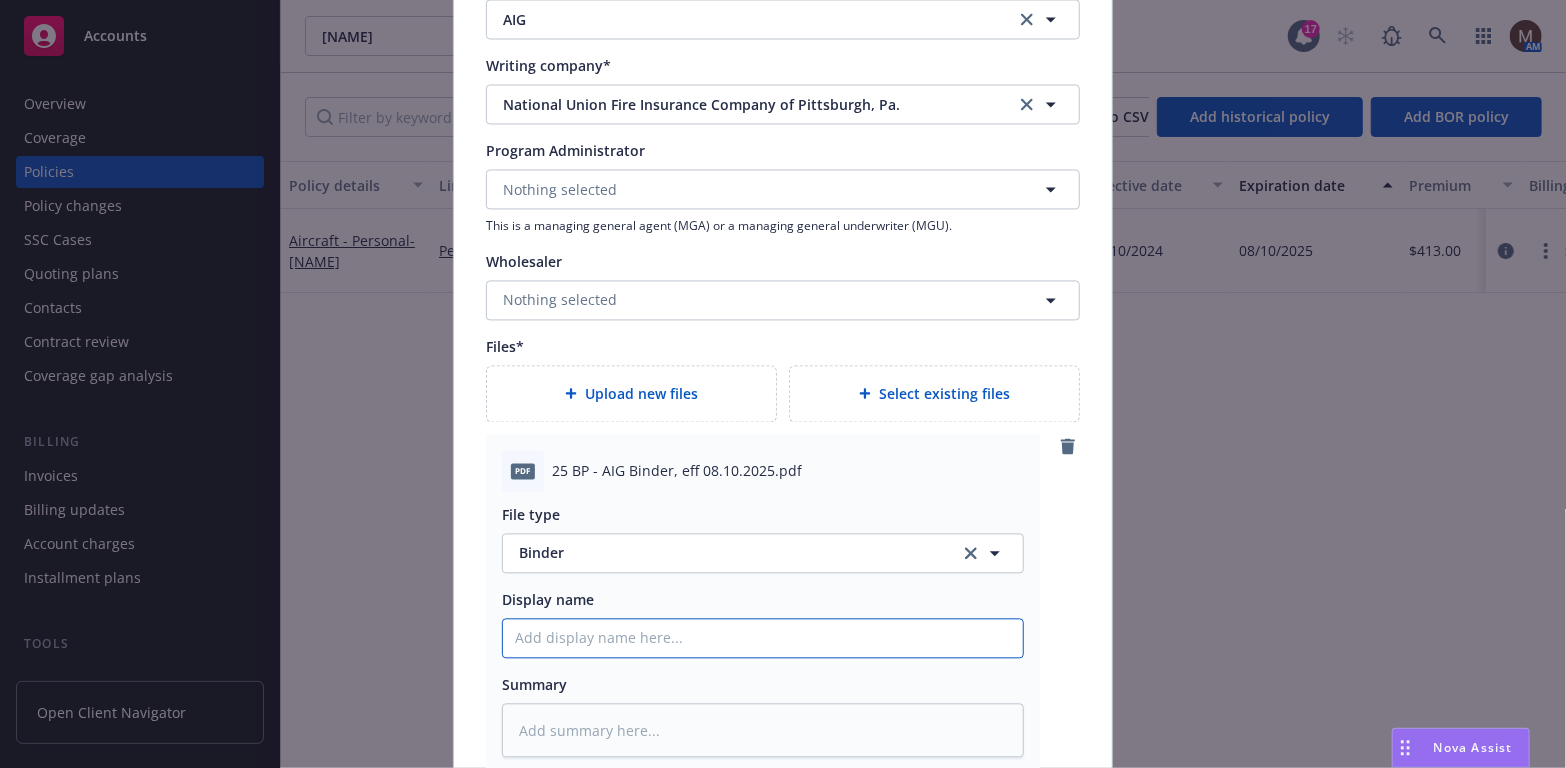 click on "Policy display name" at bounding box center [763, 638] 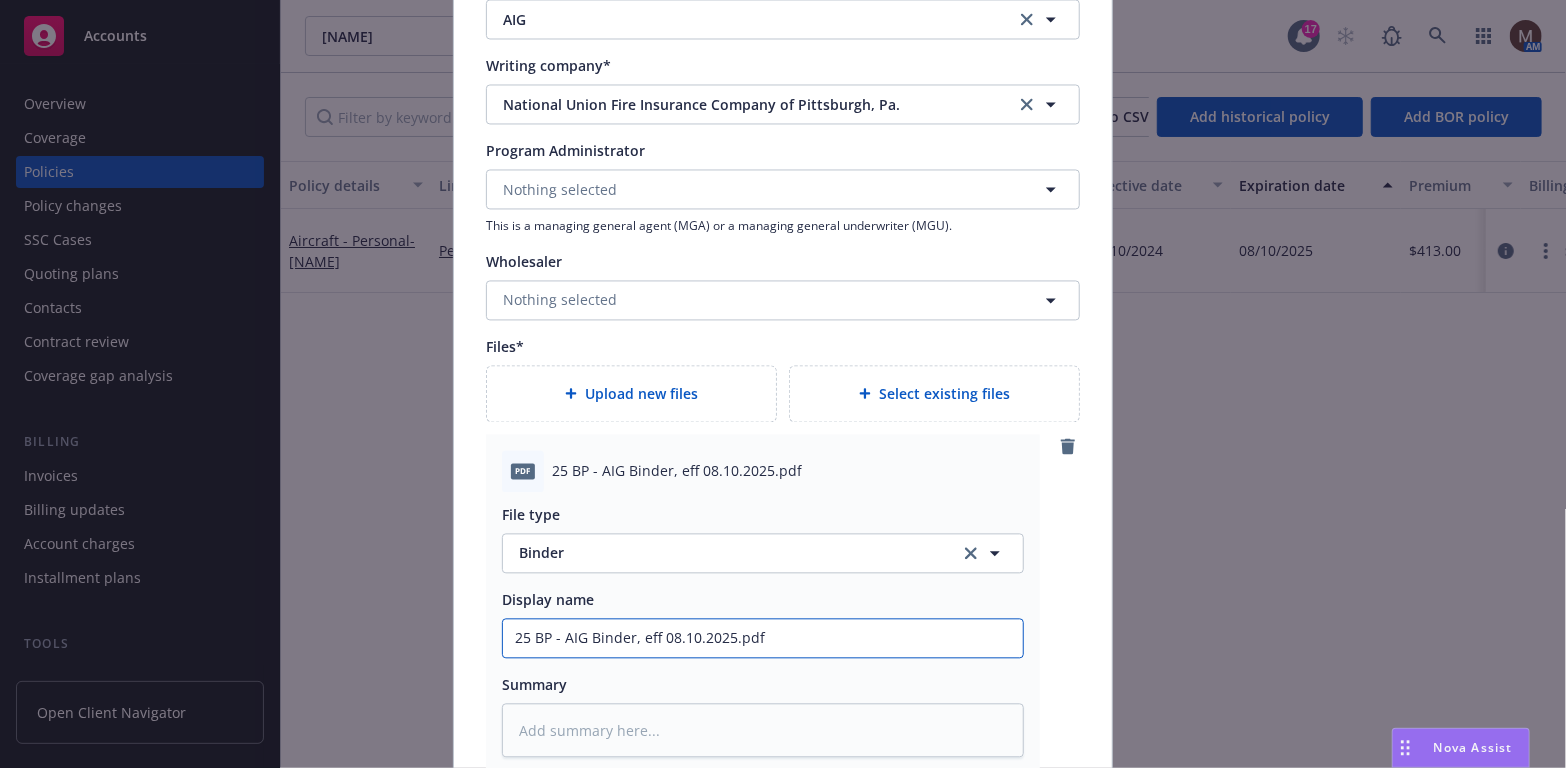 scroll, scrollTop: 2100, scrollLeft: 0, axis: vertical 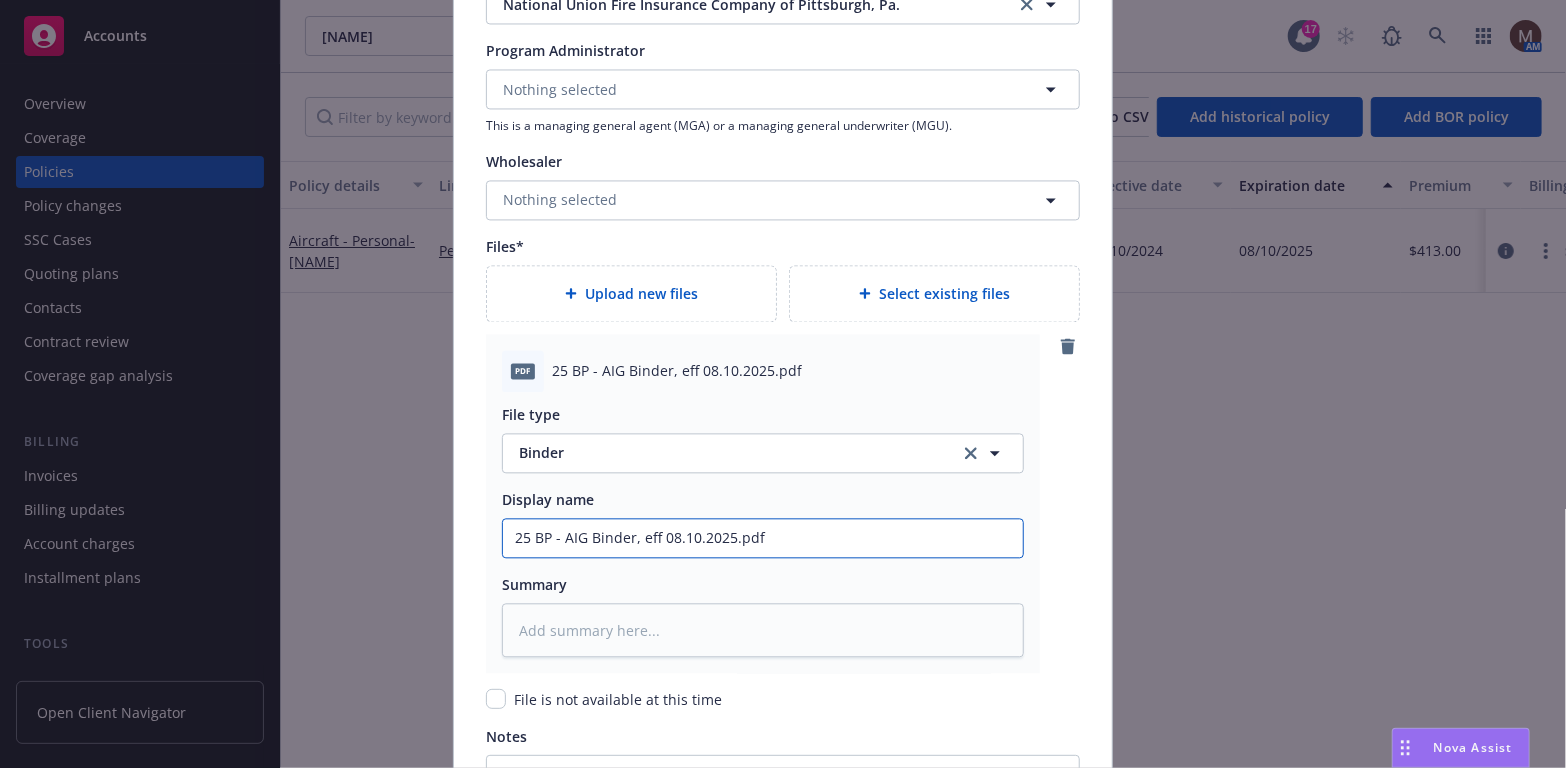 type on "25 BP - AIG Binder, eff 08.10.2025.pdf" 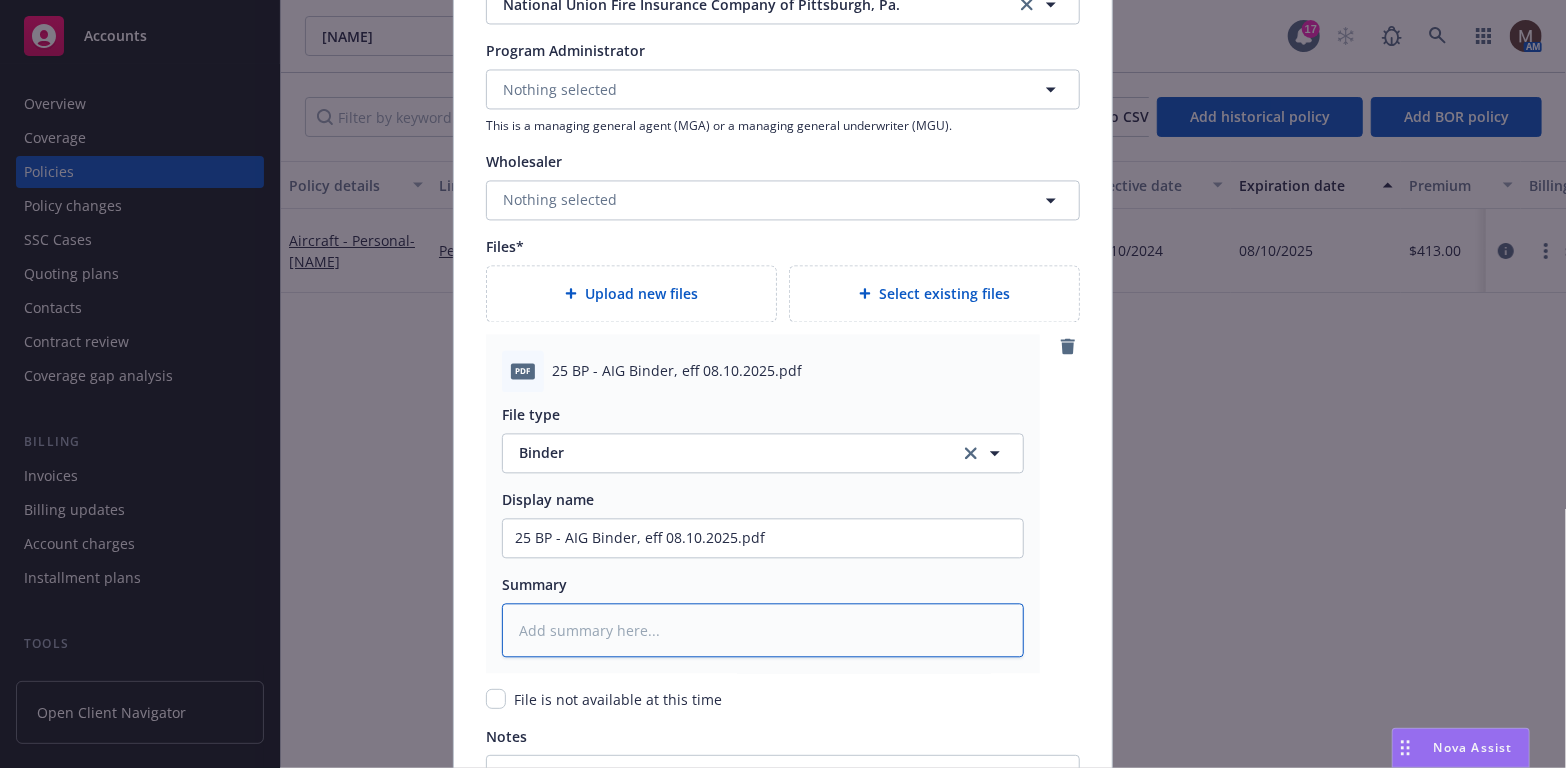 click at bounding box center (763, 630) 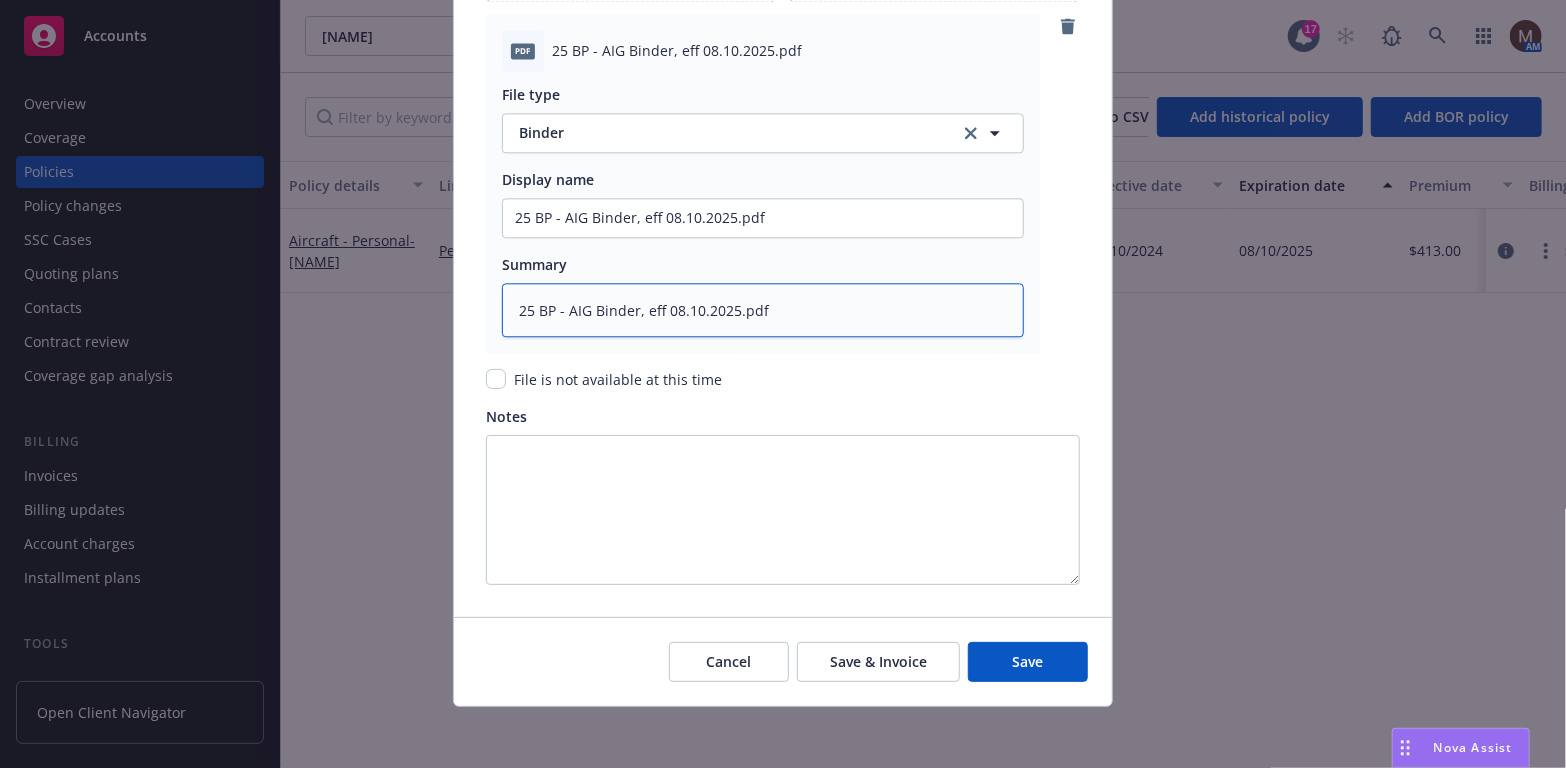 scroll, scrollTop: 2421, scrollLeft: 0, axis: vertical 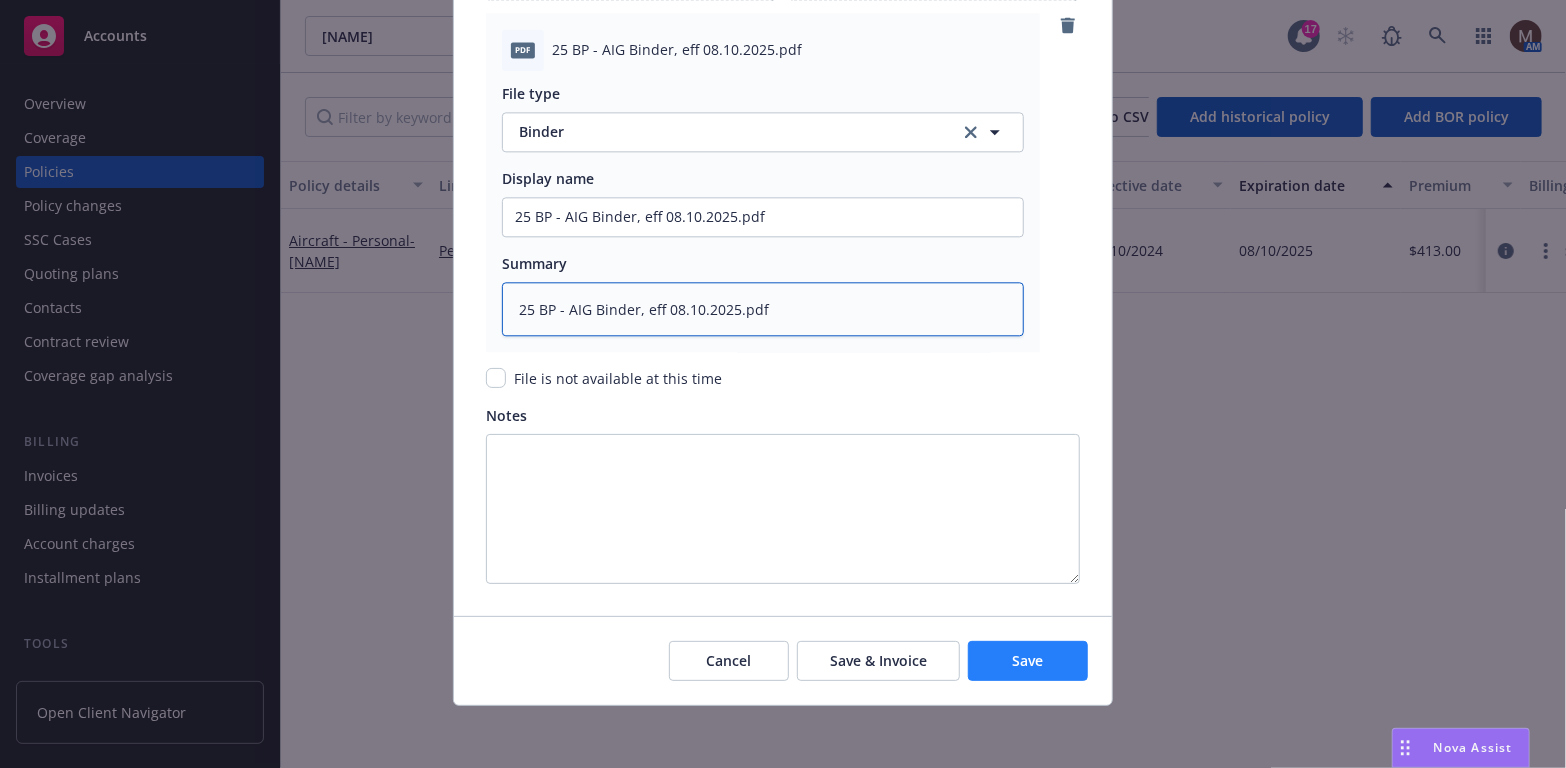 type on "25 BP - AIG Binder, eff 08.10.2025.pdf" 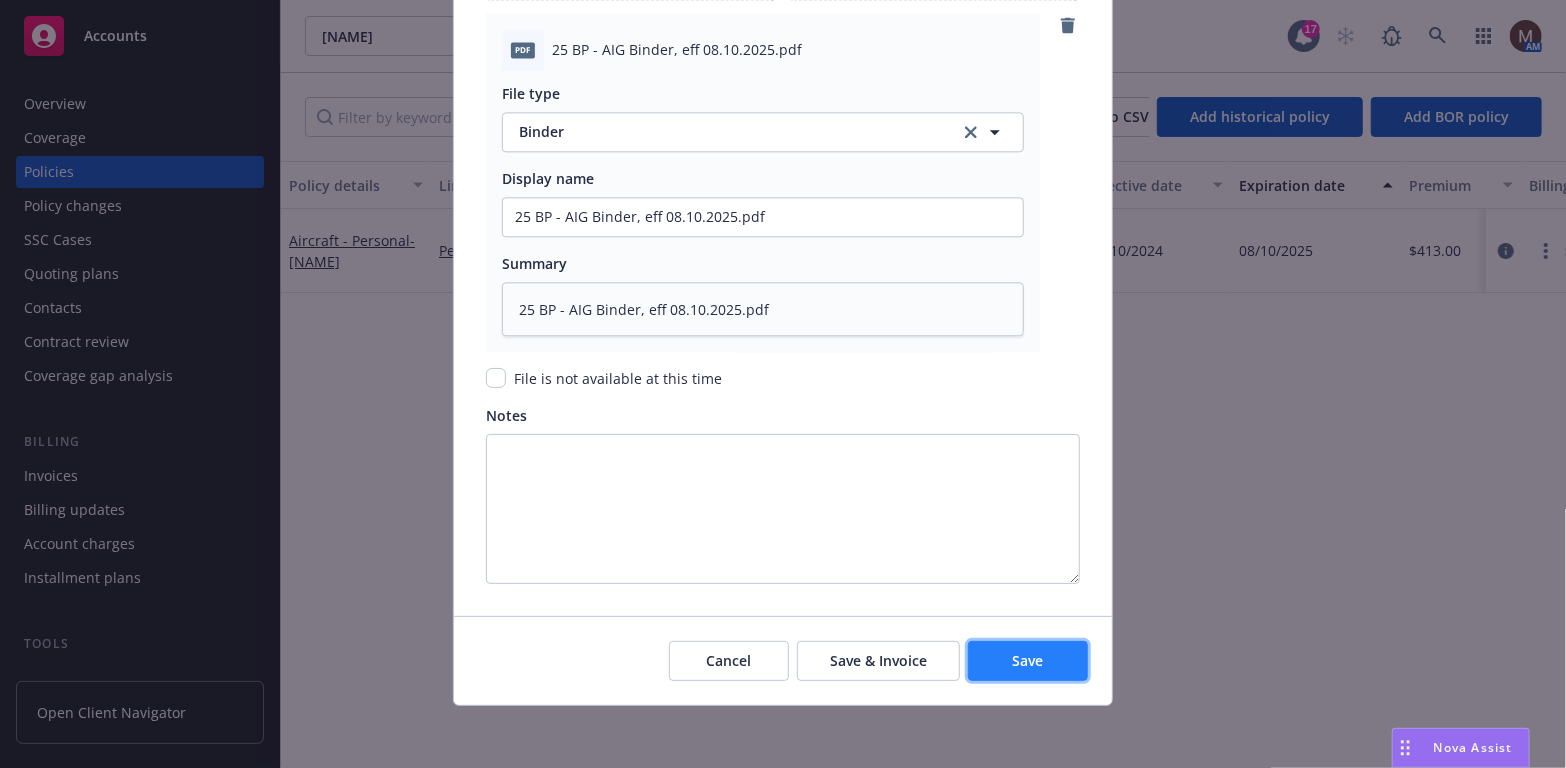 click on "Save" at bounding box center [1028, 660] 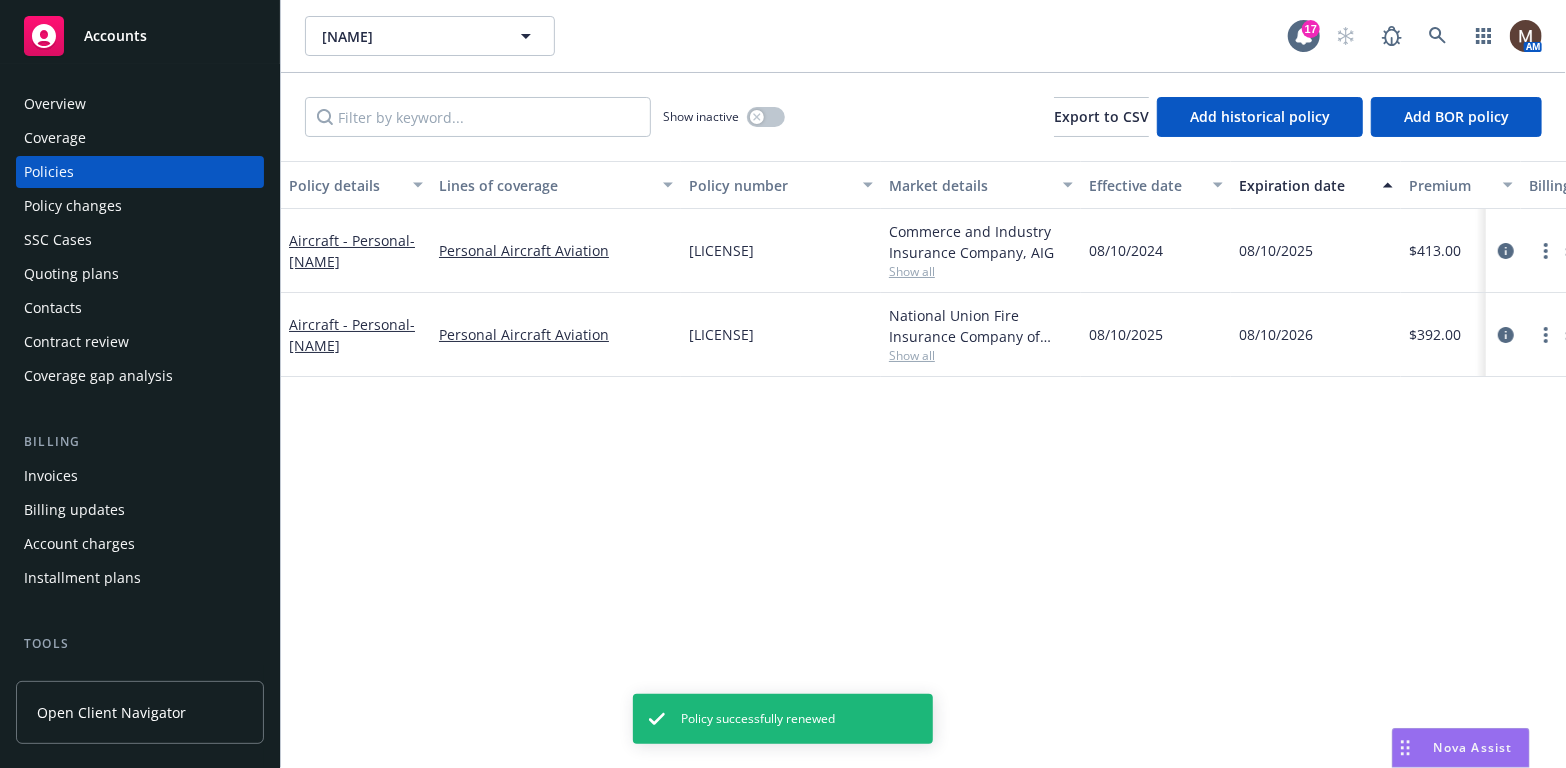 type on "x" 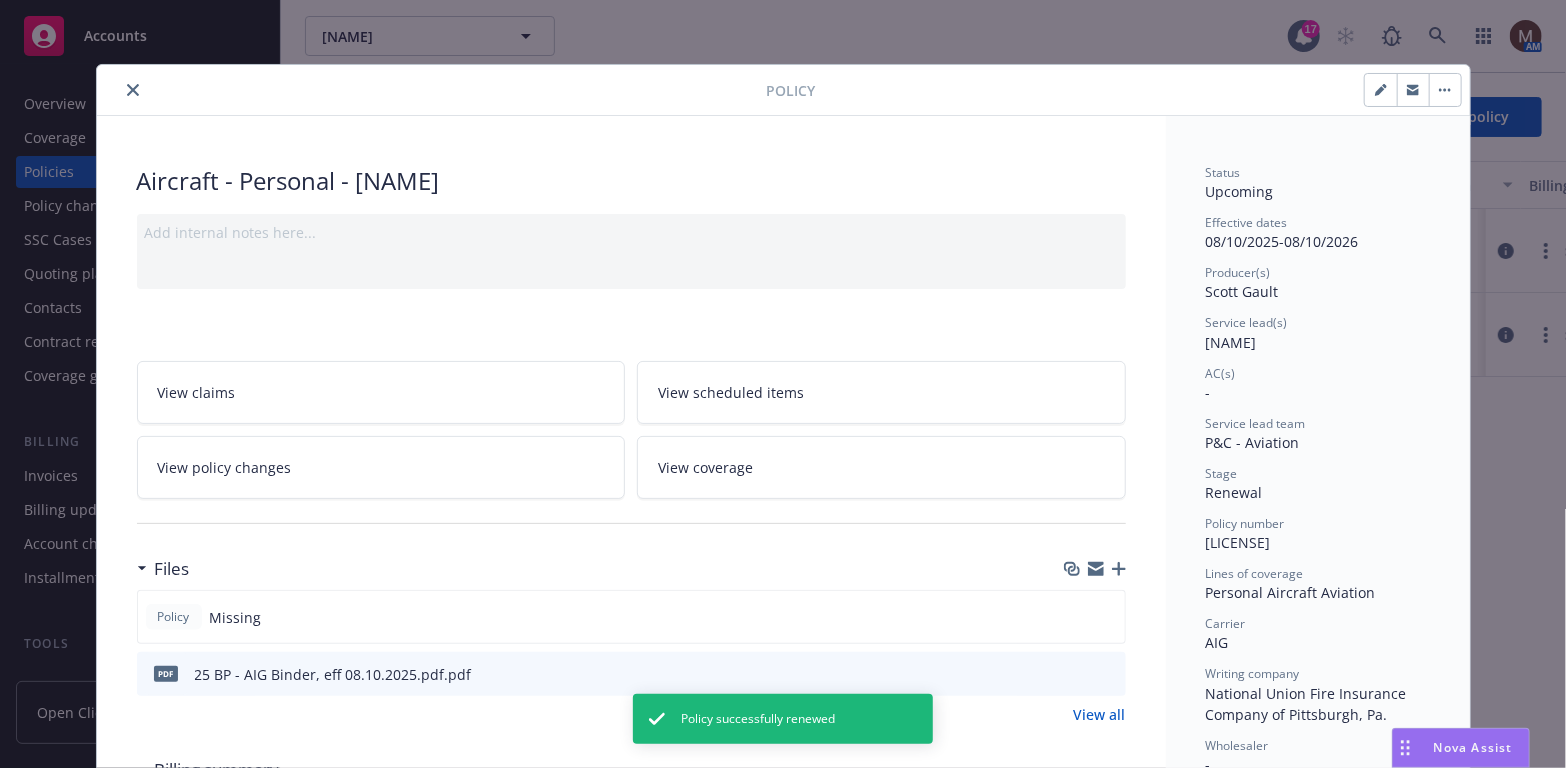 click 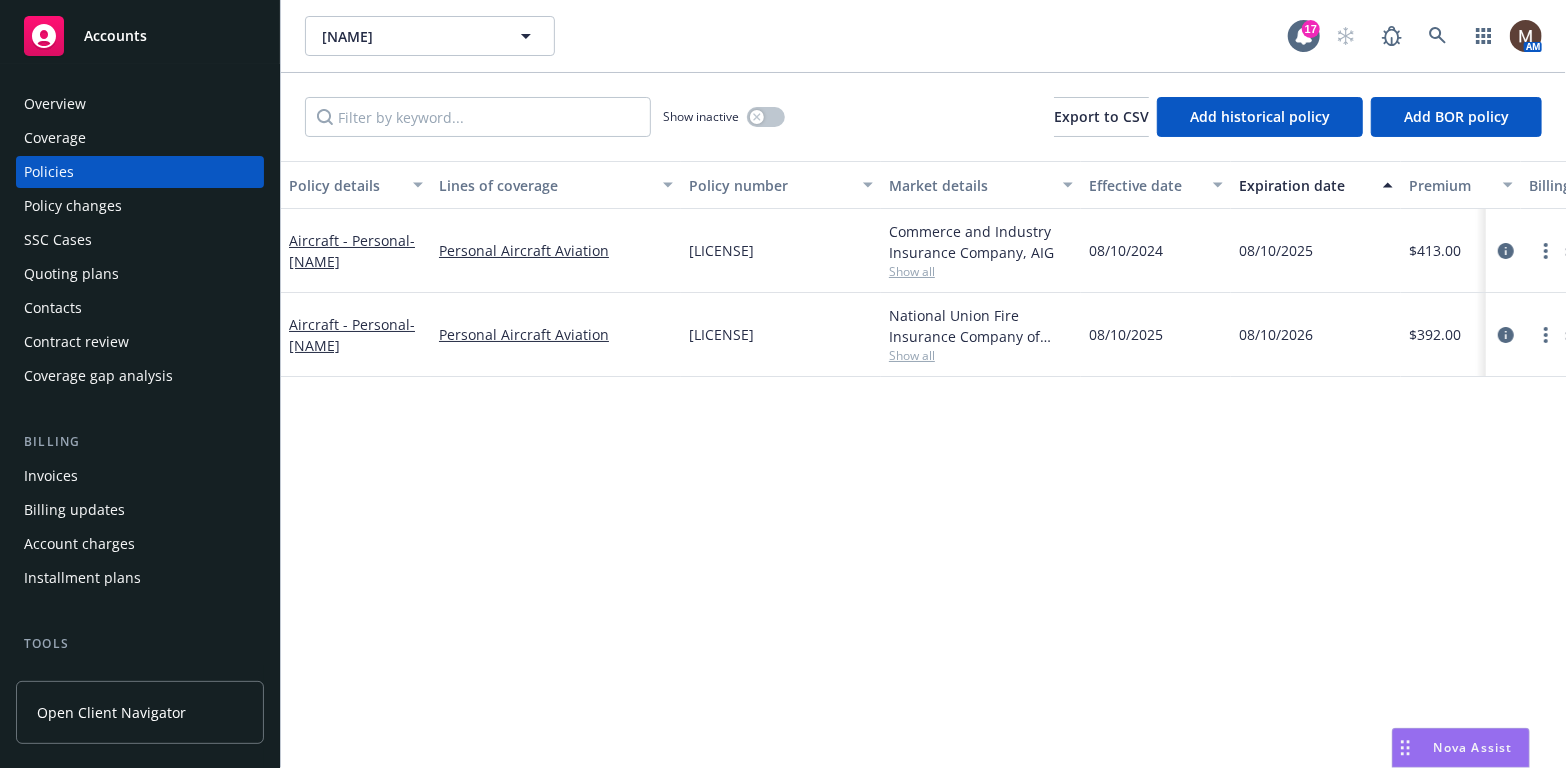drag, startPoint x: 85, startPoint y: 172, endPoint x: 0, endPoint y: 194, distance: 87.80091 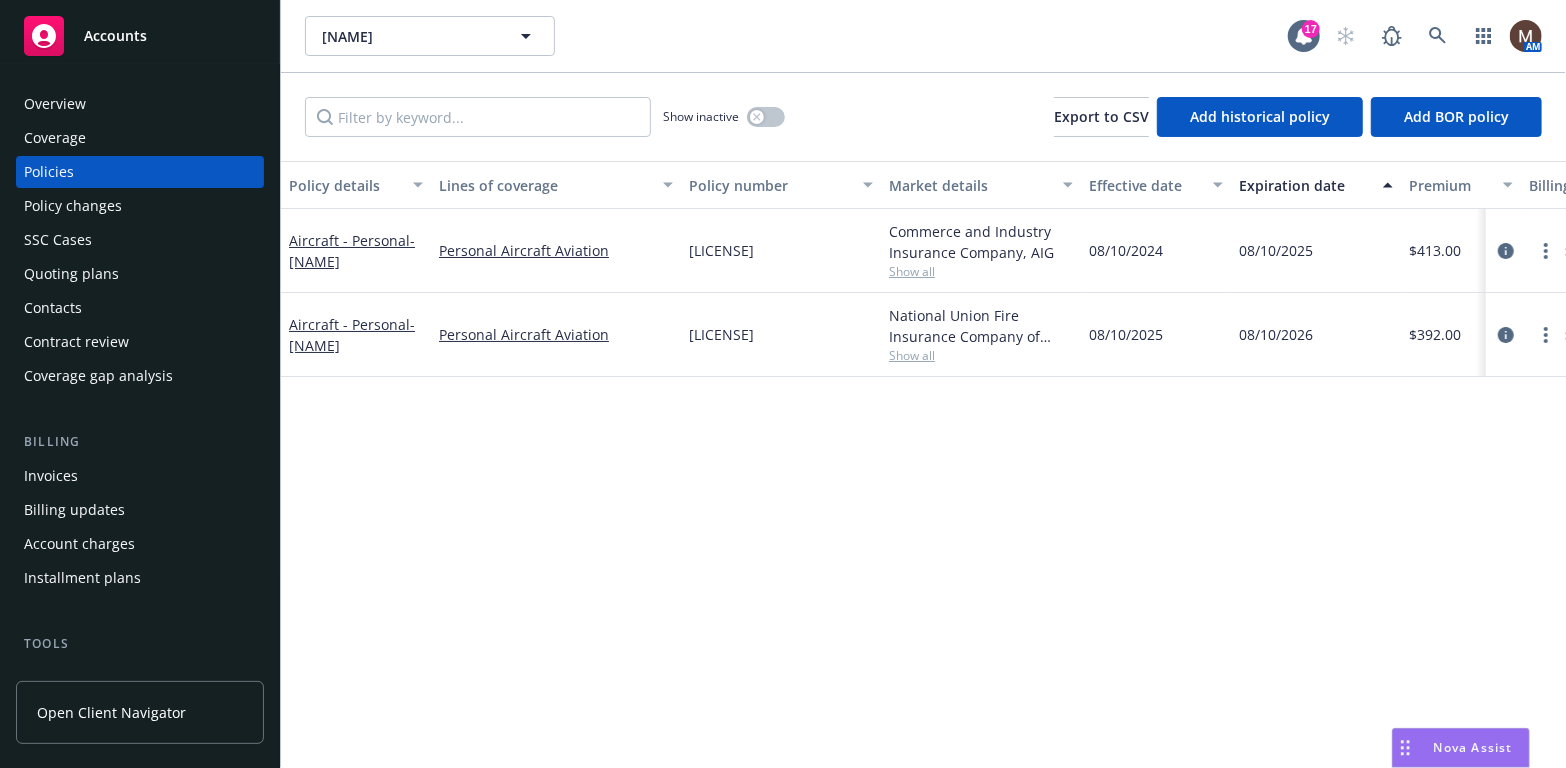 click on "Policies" at bounding box center [49, 172] 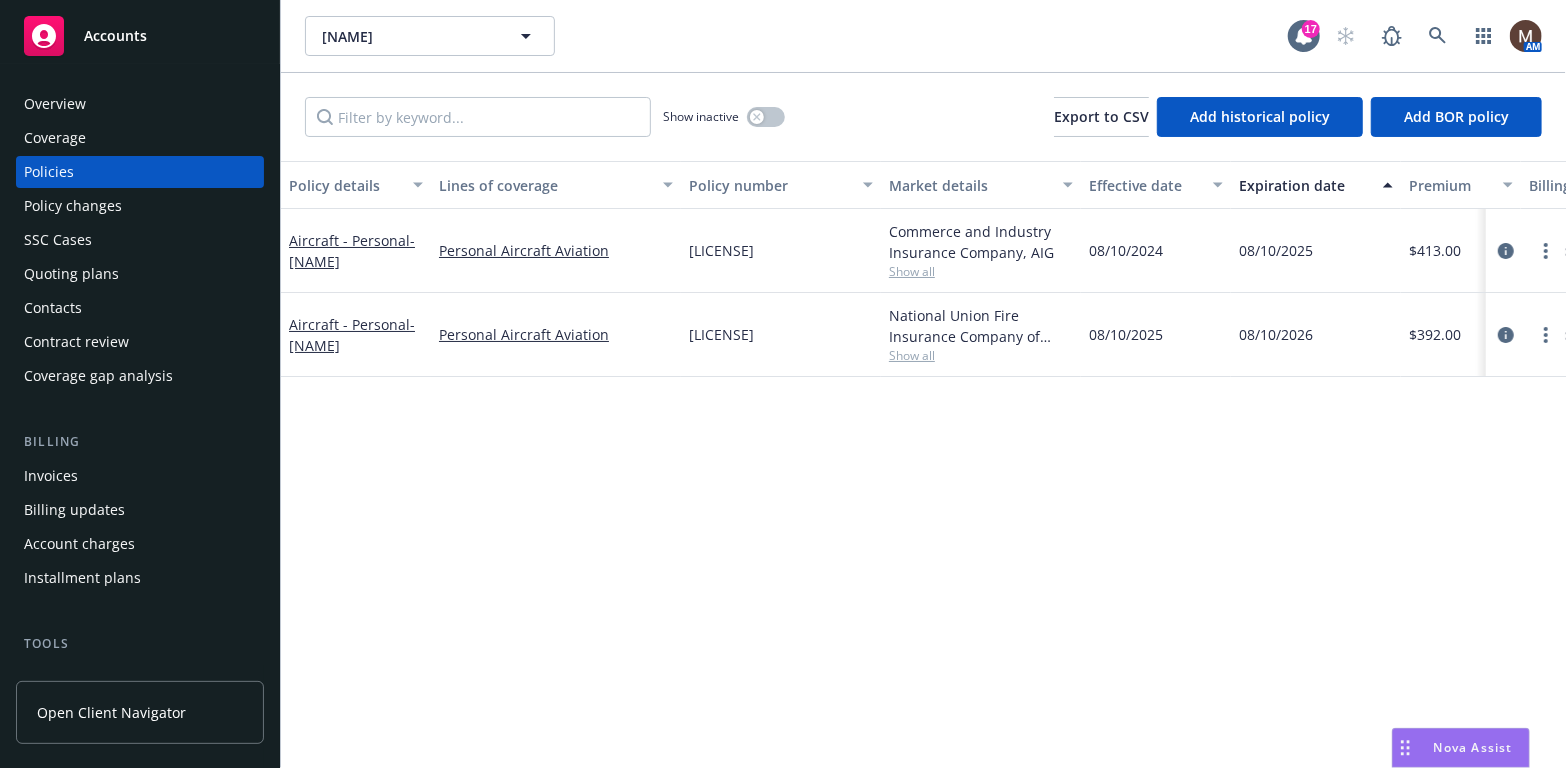 click on "Billing Invoices Billing updates Account charges Installment plans" at bounding box center [140, 513] 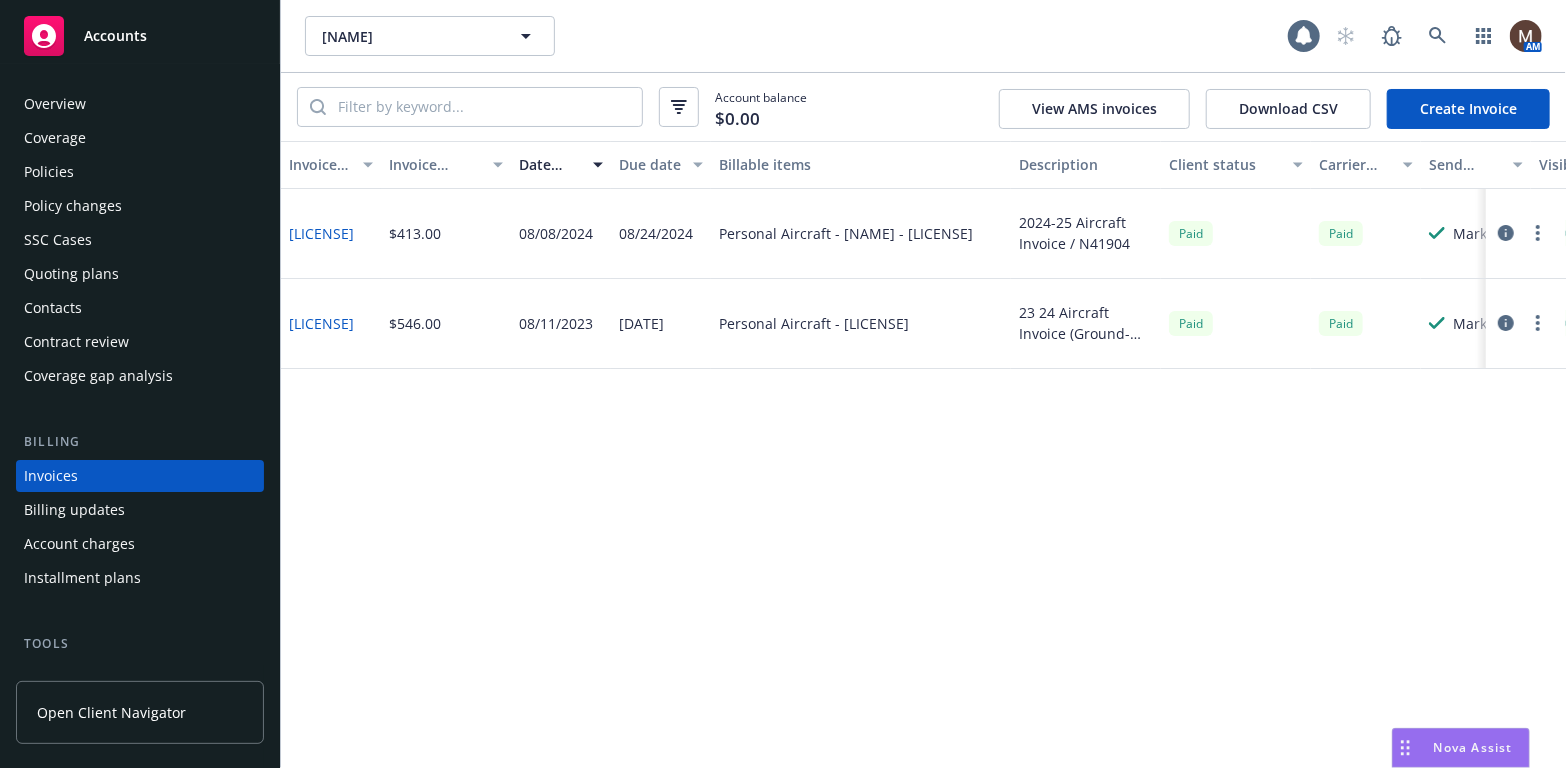 scroll, scrollTop: 59, scrollLeft: 0, axis: vertical 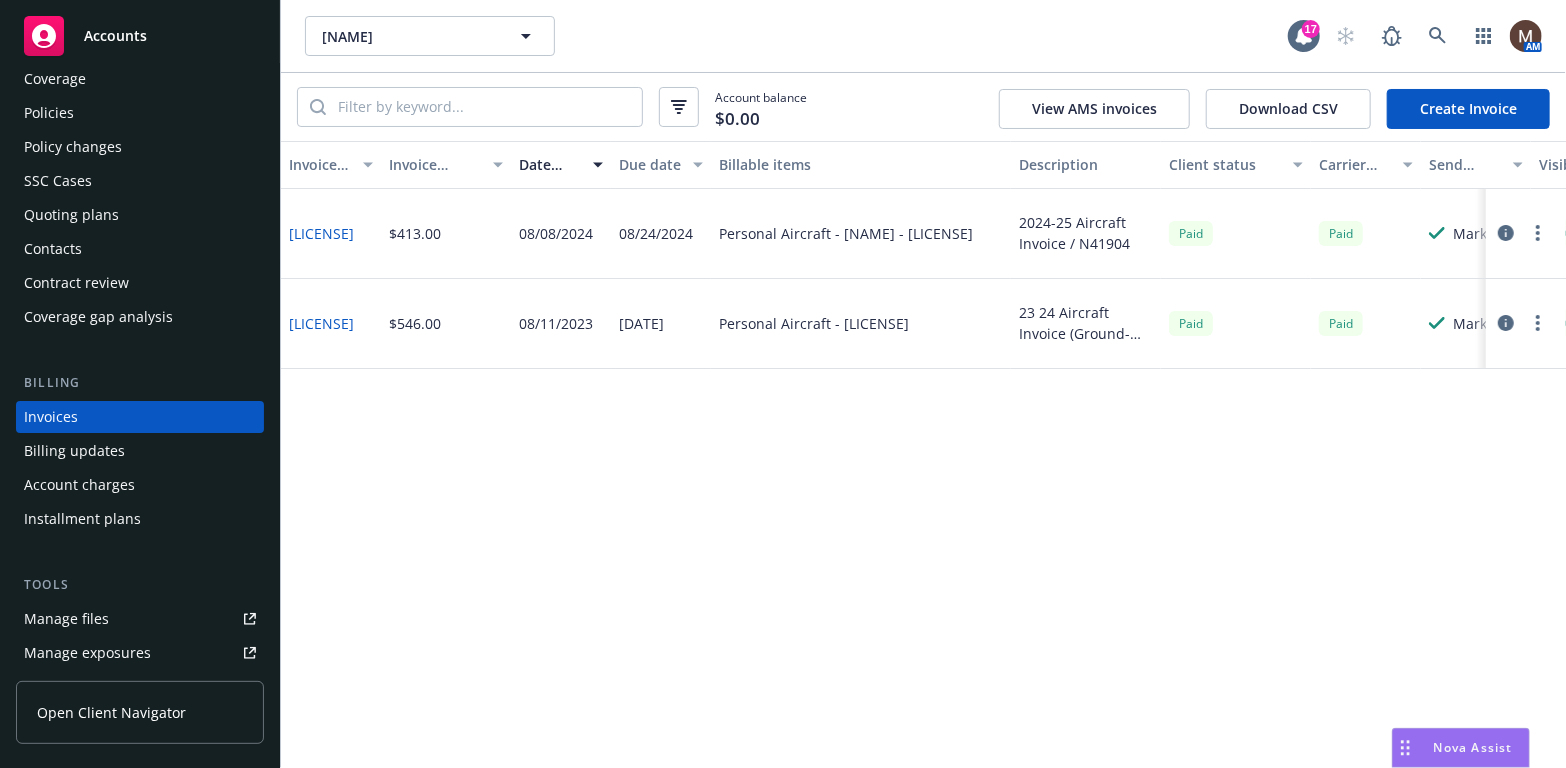 drag, startPoint x: 1473, startPoint y: 101, endPoint x: 1456, endPoint y: 105, distance: 17.464249 